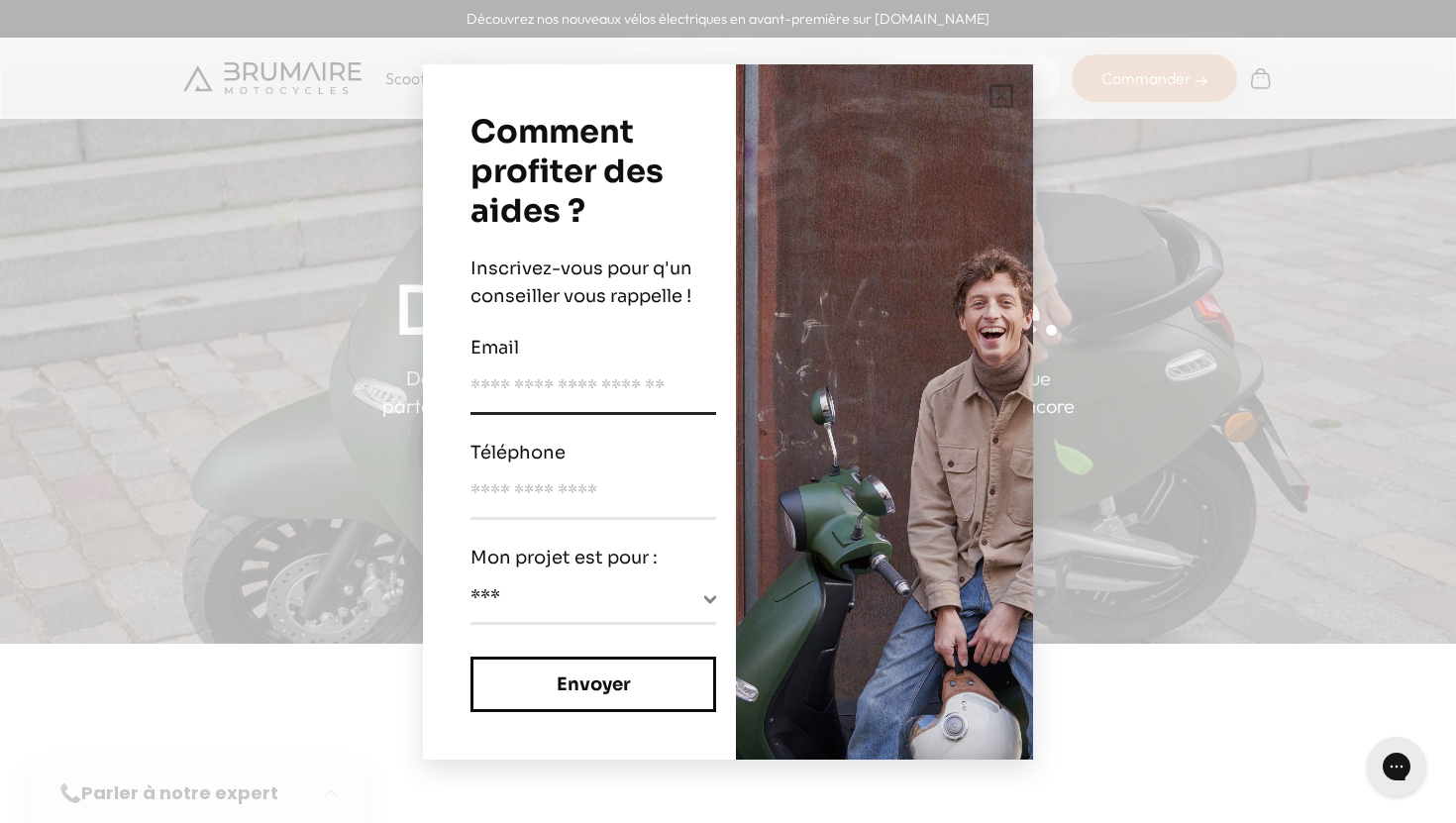 scroll, scrollTop: 0, scrollLeft: 0, axis: both 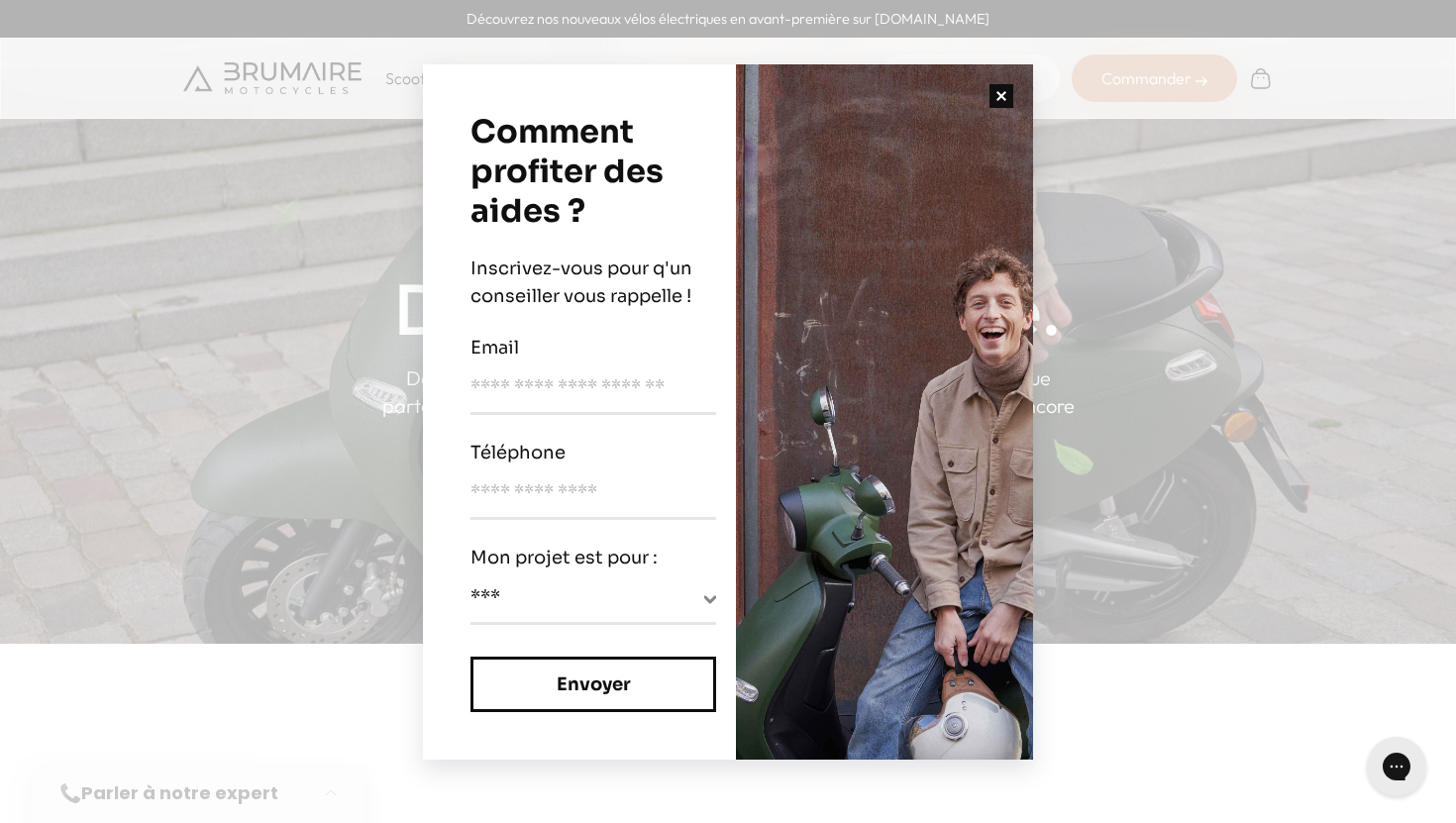 click at bounding box center [1001, 96] 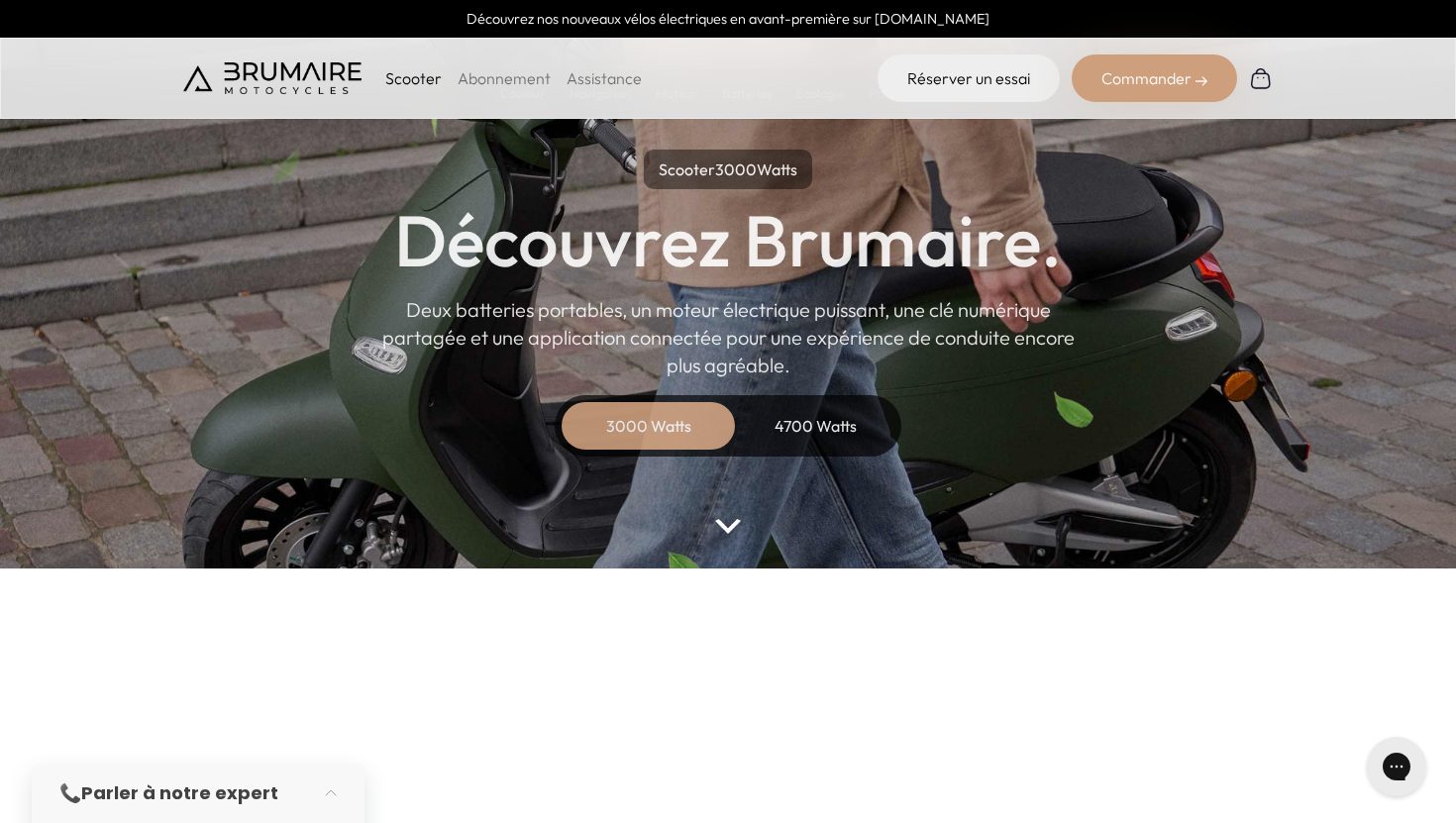 scroll, scrollTop: 90, scrollLeft: 0, axis: vertical 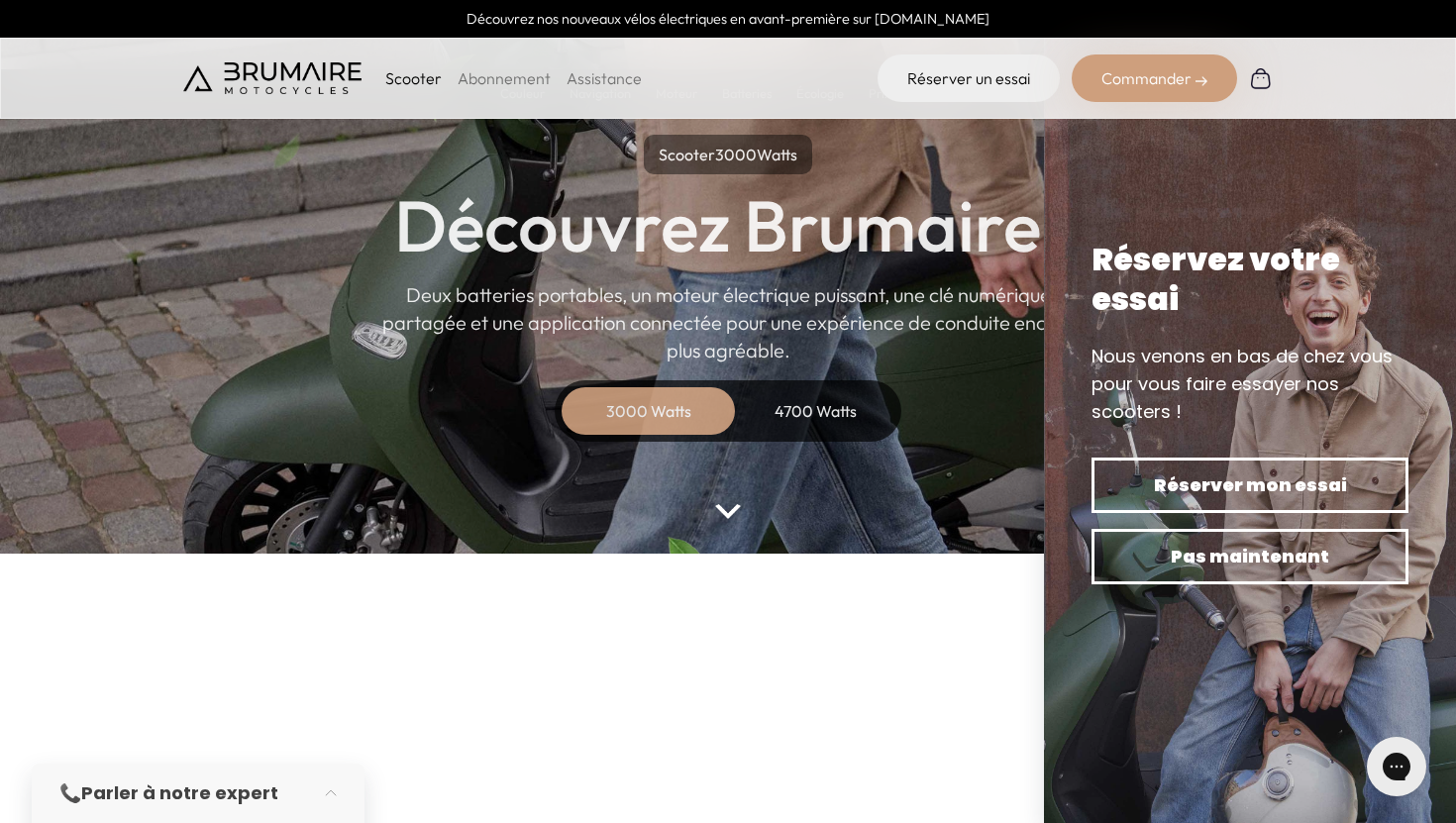 click on "3000 Watts" at bounding box center (649, 411) 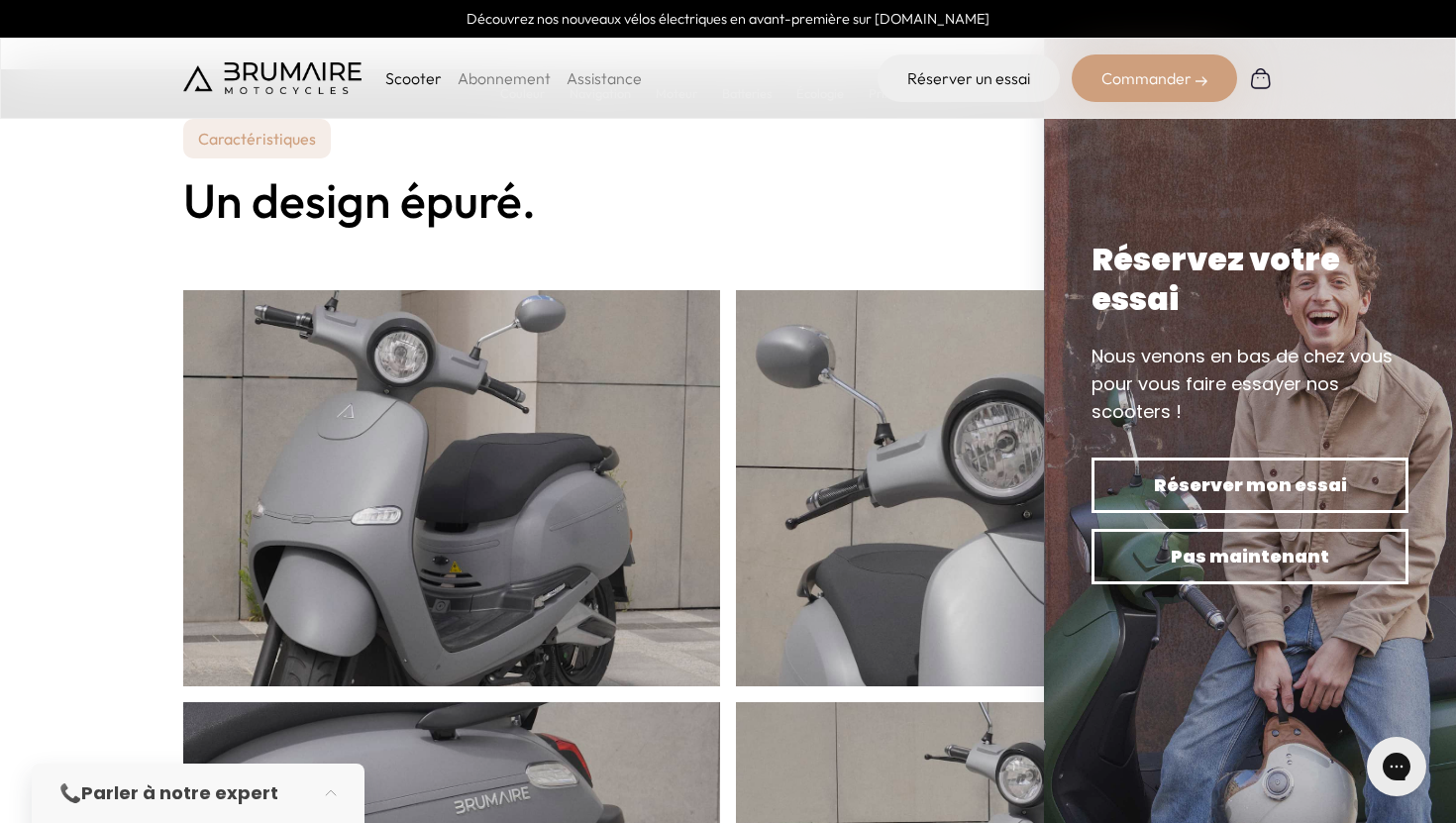 scroll, scrollTop: 627, scrollLeft: 0, axis: vertical 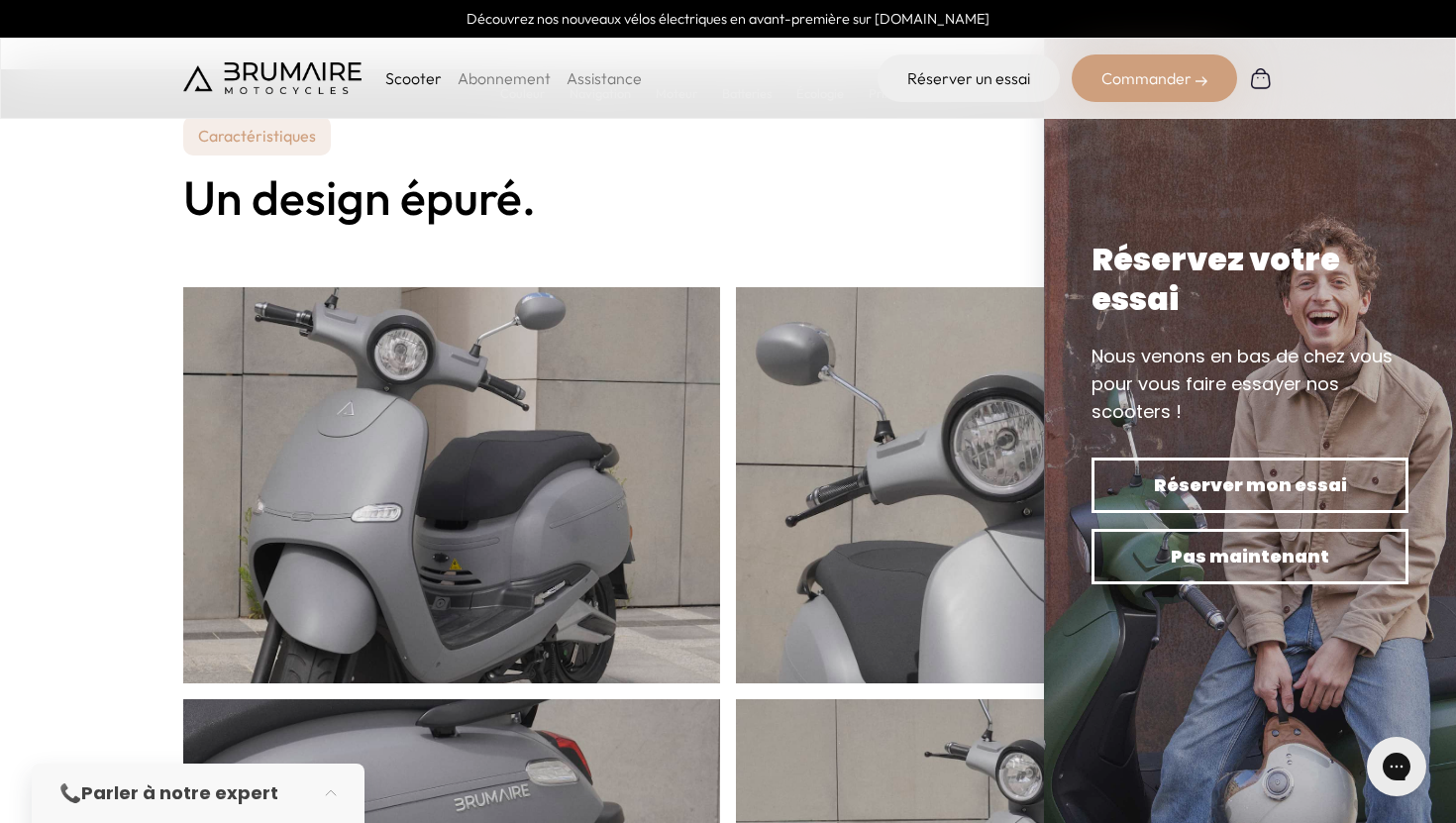 click on "Un design épuré." at bounding box center [728, 197] 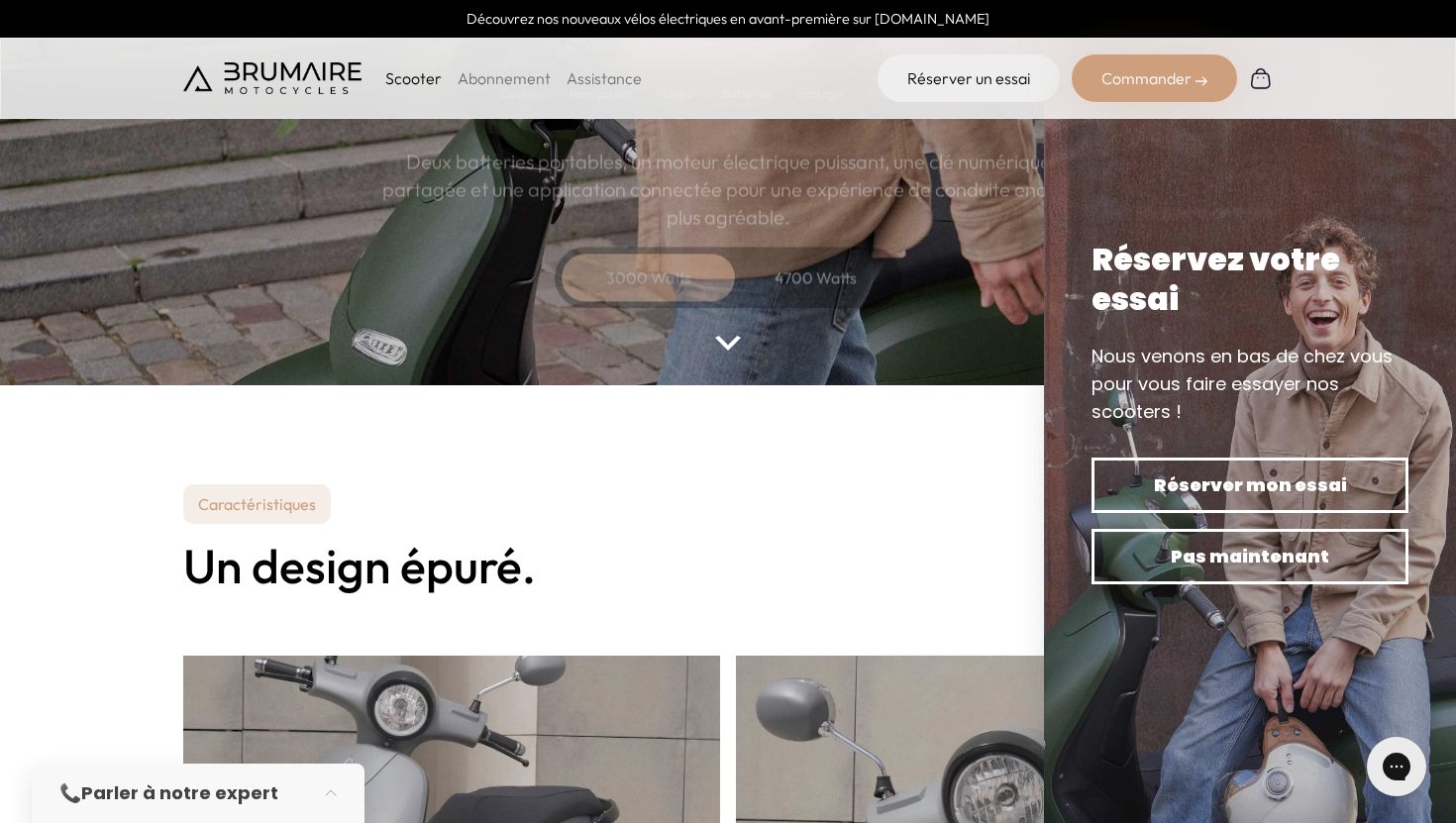 scroll, scrollTop: 0, scrollLeft: 0, axis: both 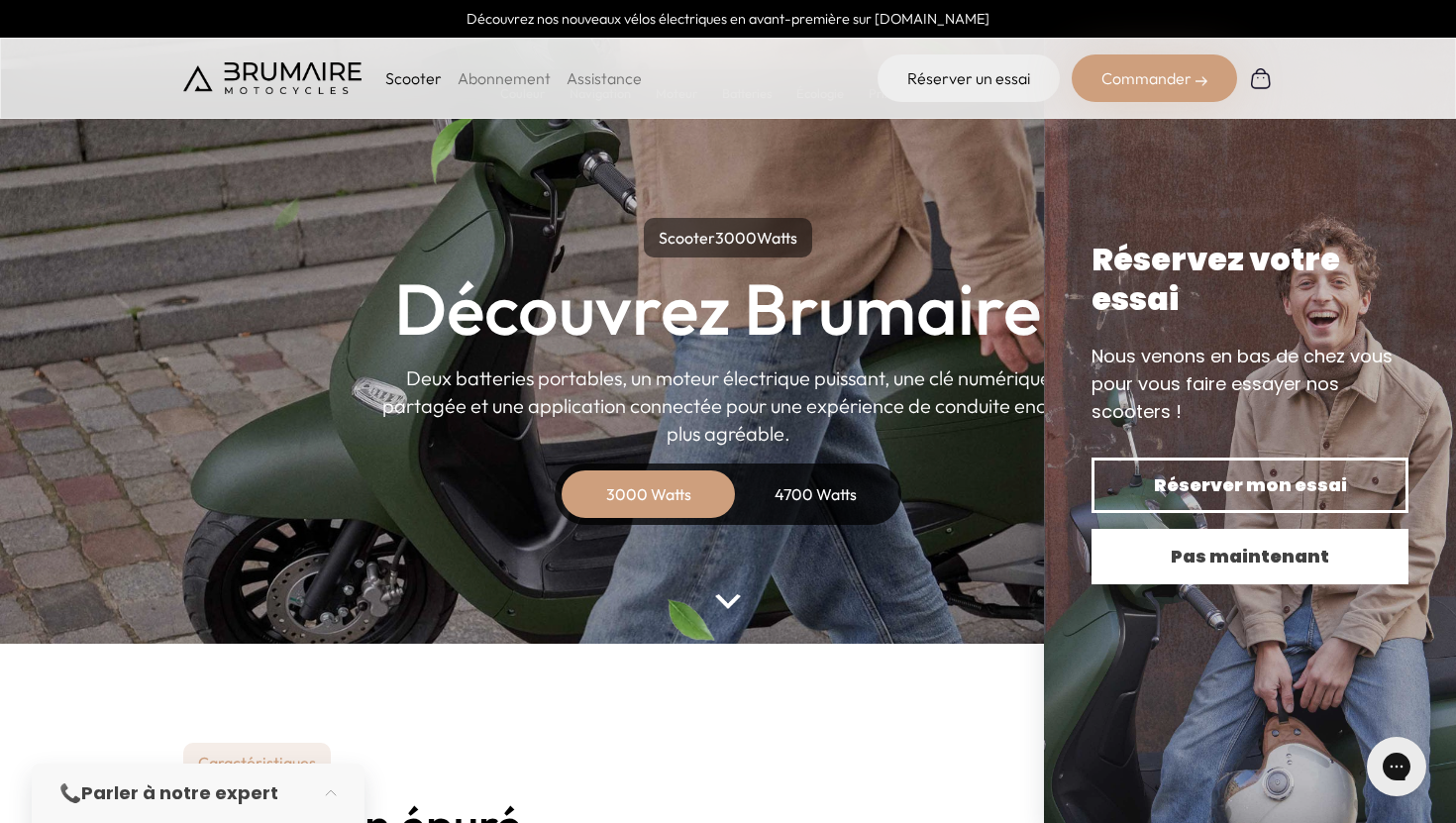 click on "Pas maintenant" at bounding box center [1250, 557] 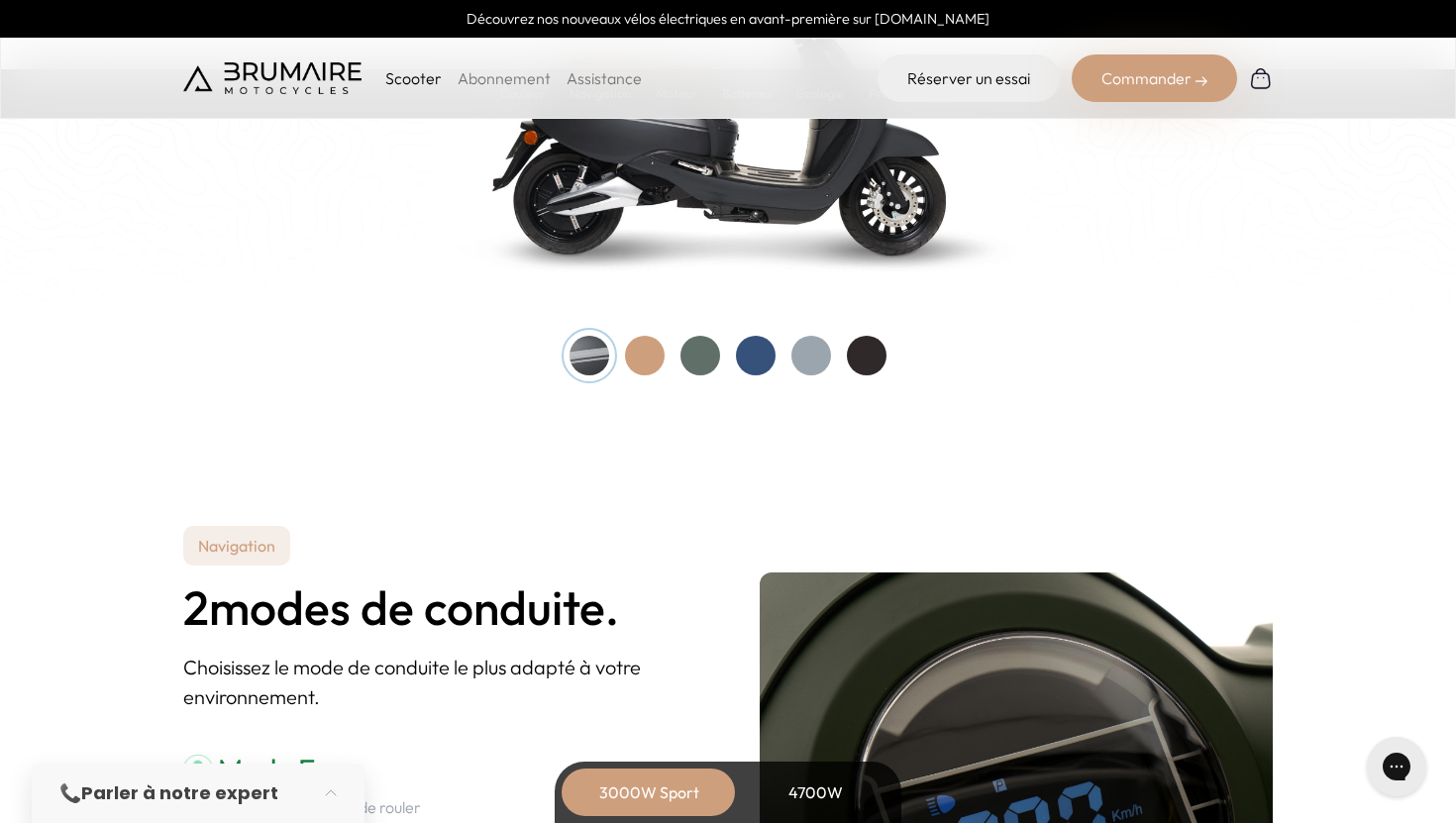 scroll, scrollTop: 2166, scrollLeft: 0, axis: vertical 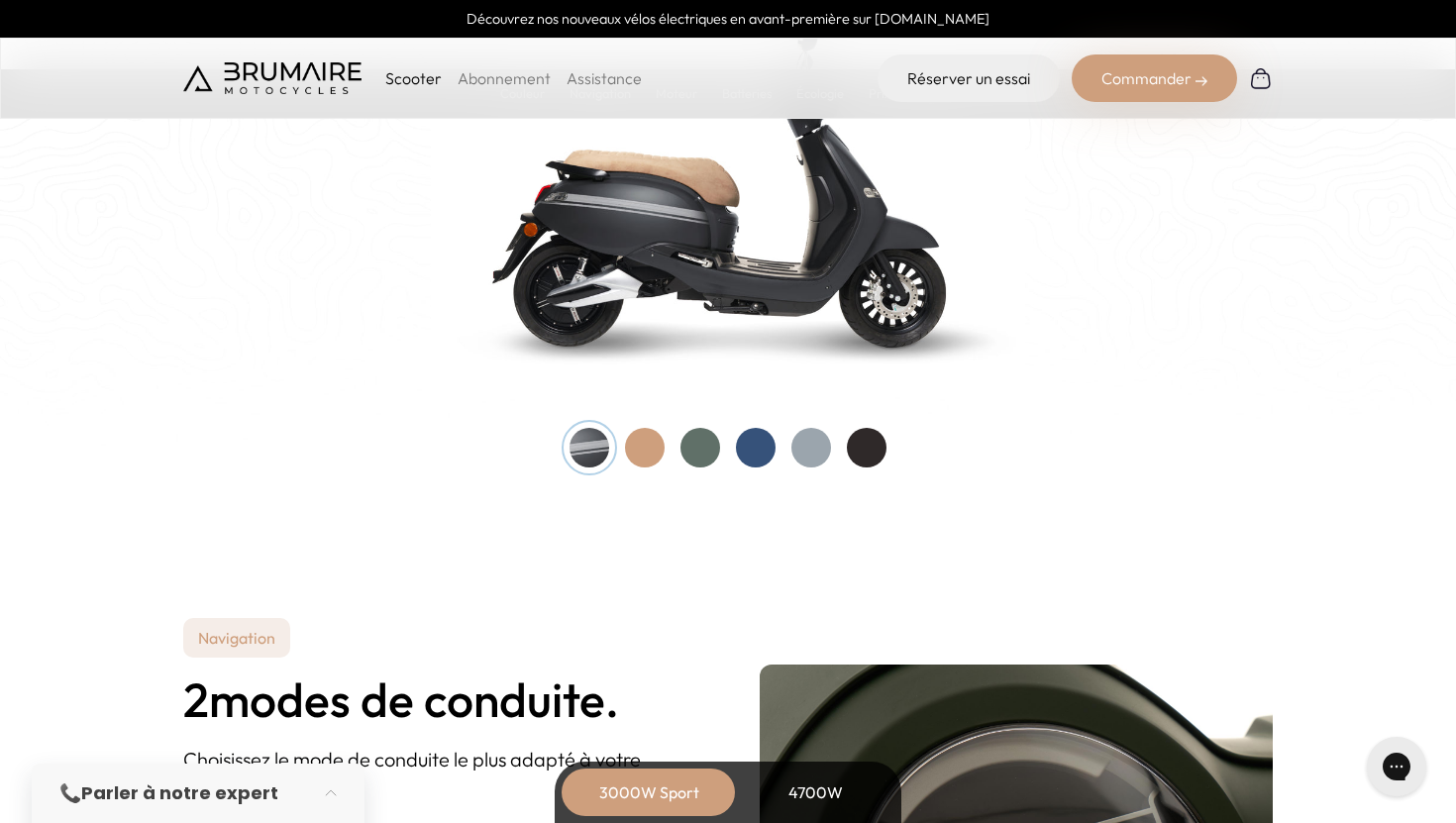 click at bounding box center (756, 448) 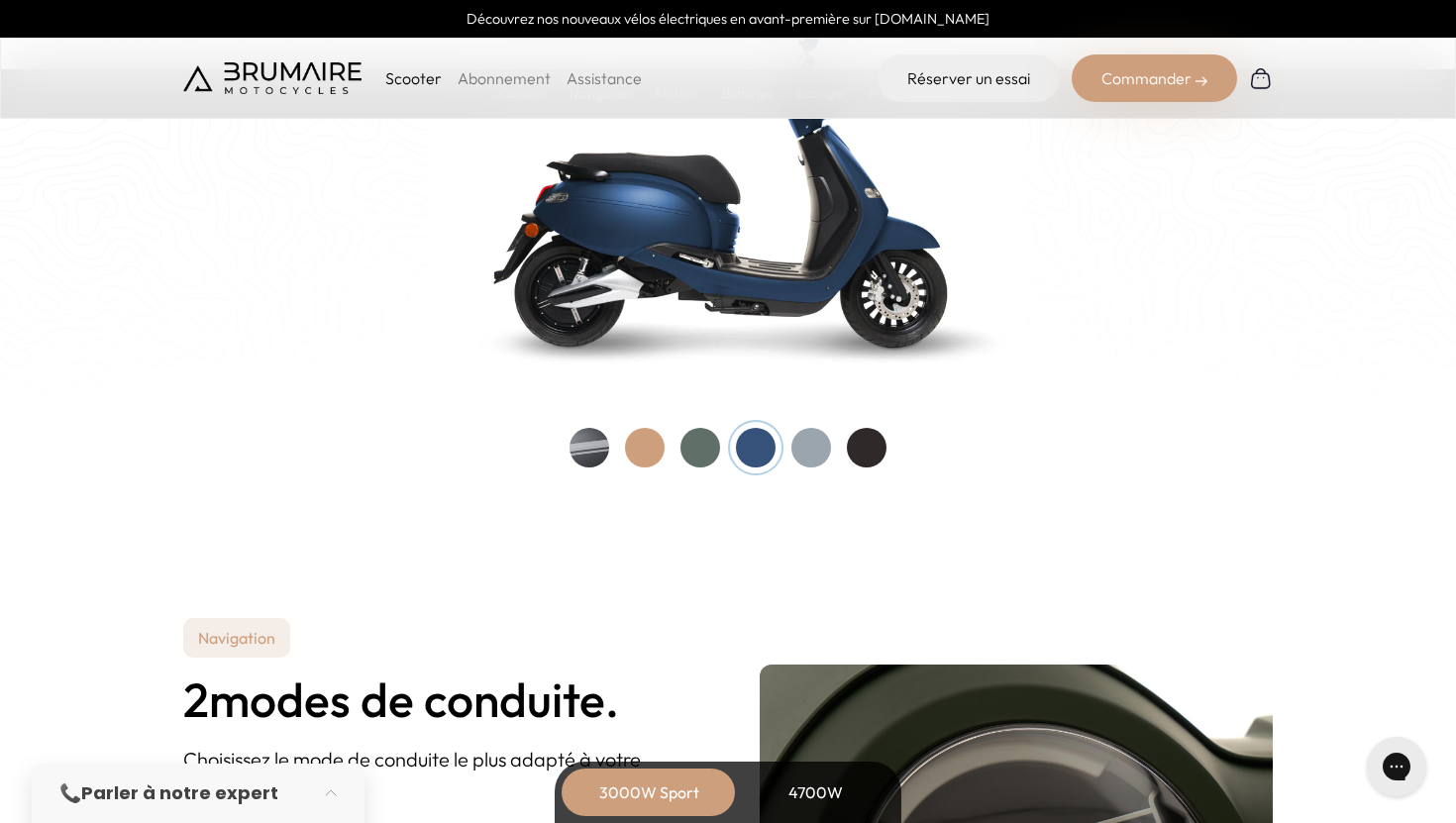 click at bounding box center (589, 448) 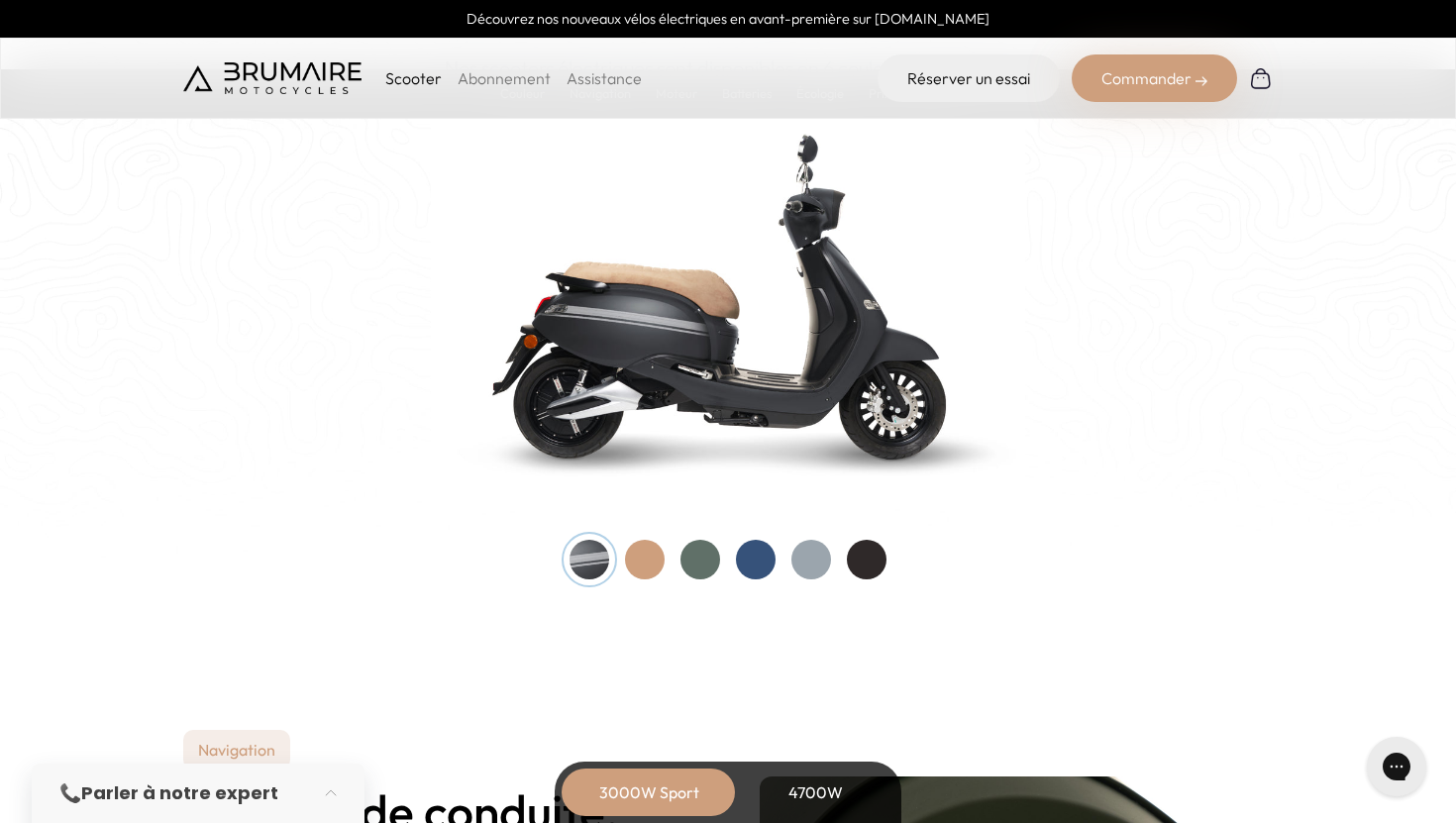 scroll, scrollTop: 1894, scrollLeft: 0, axis: vertical 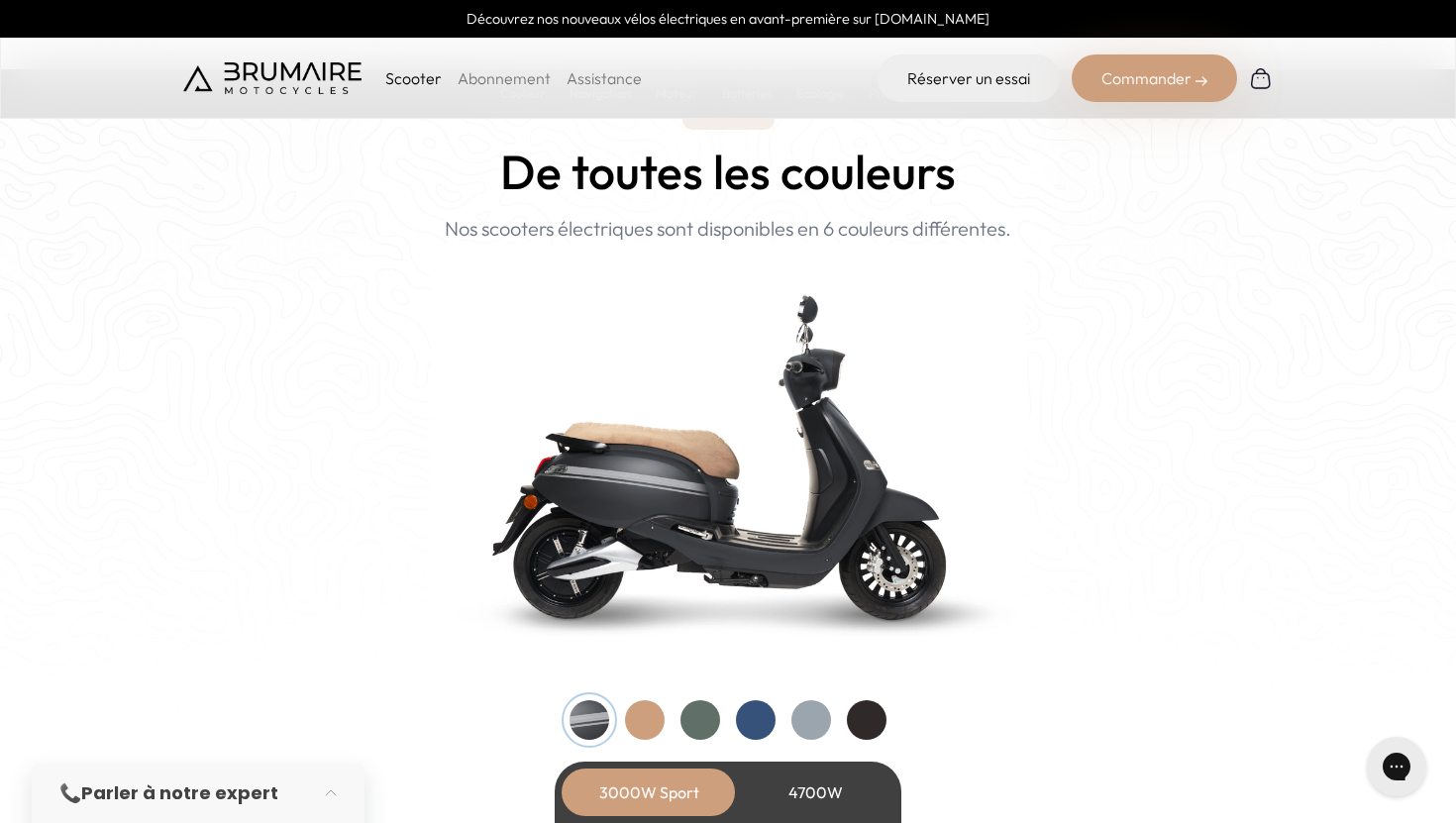 click at bounding box center (867, 720) 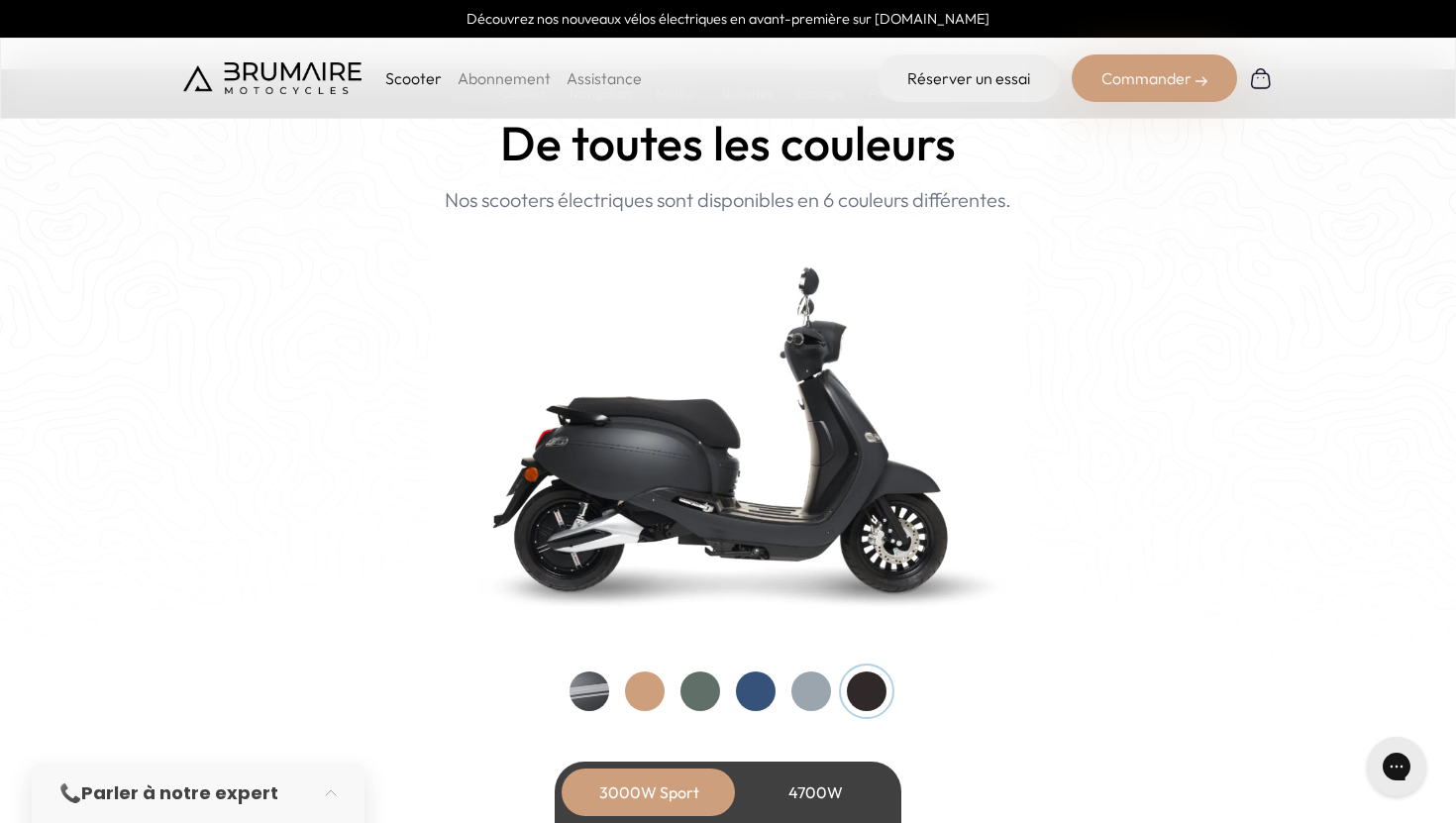 scroll, scrollTop: 1924, scrollLeft: 0, axis: vertical 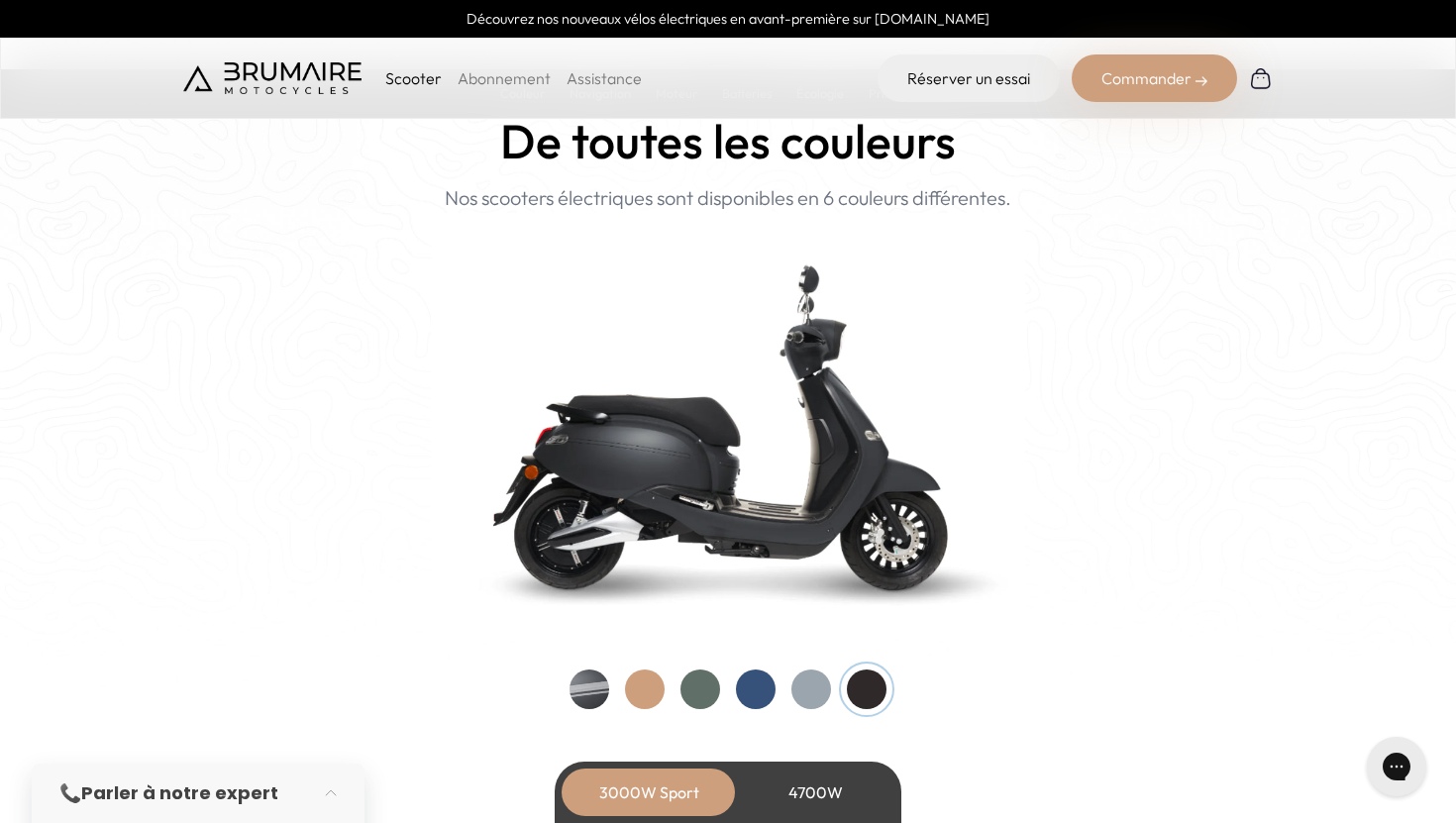 click at bounding box center [811, 689] 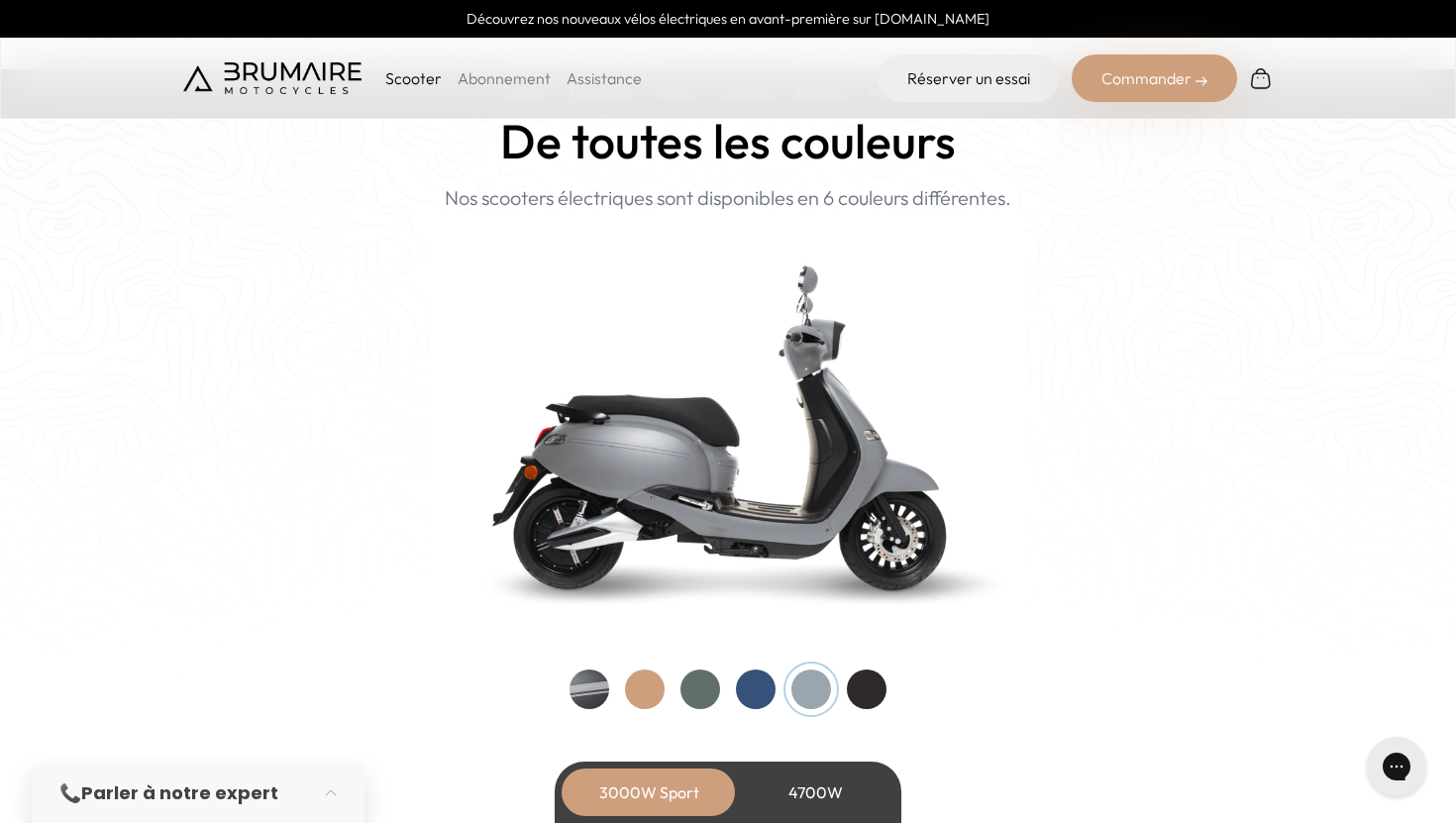 click at bounding box center (756, 689) 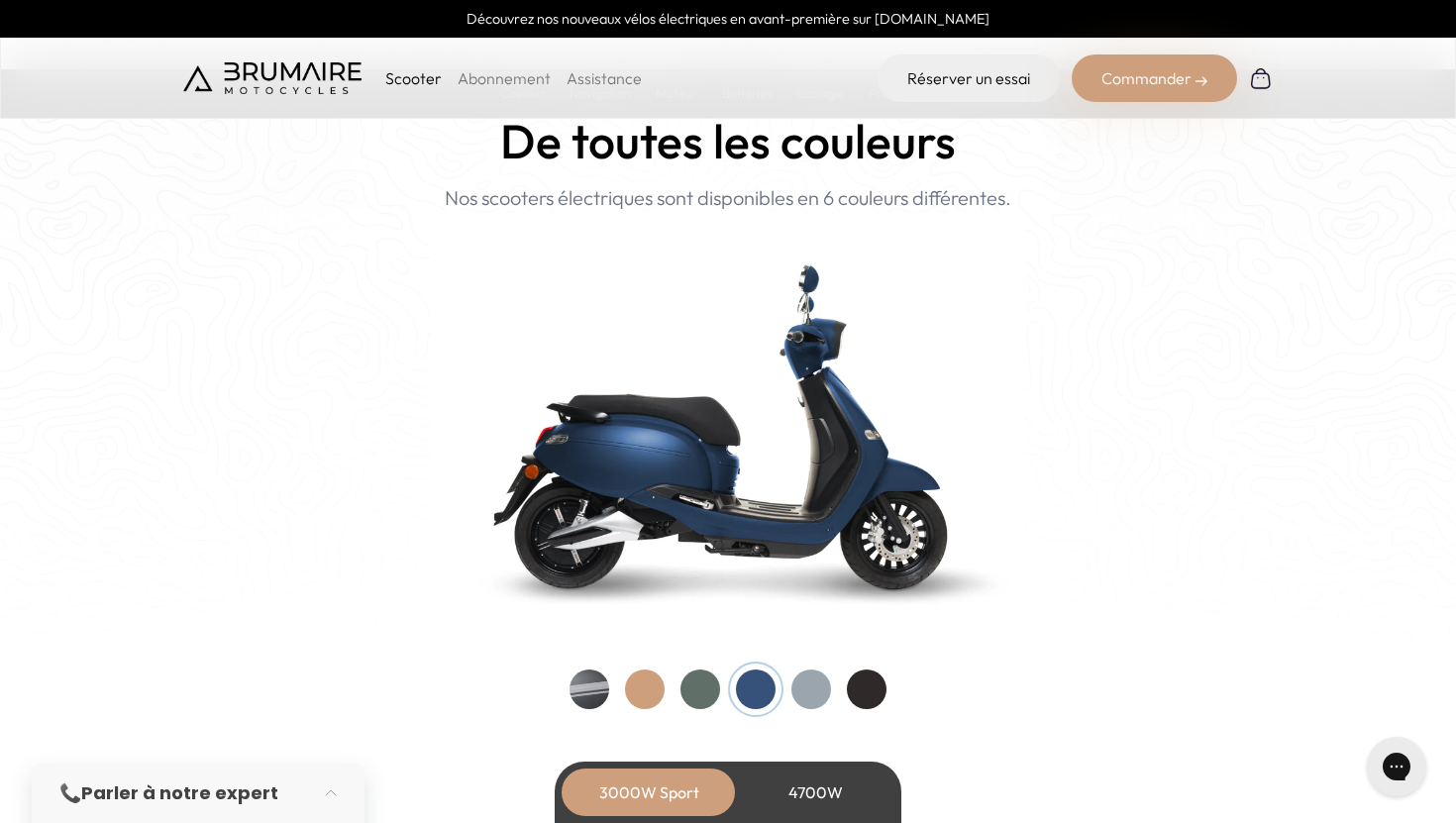 click at bounding box center (700, 689) 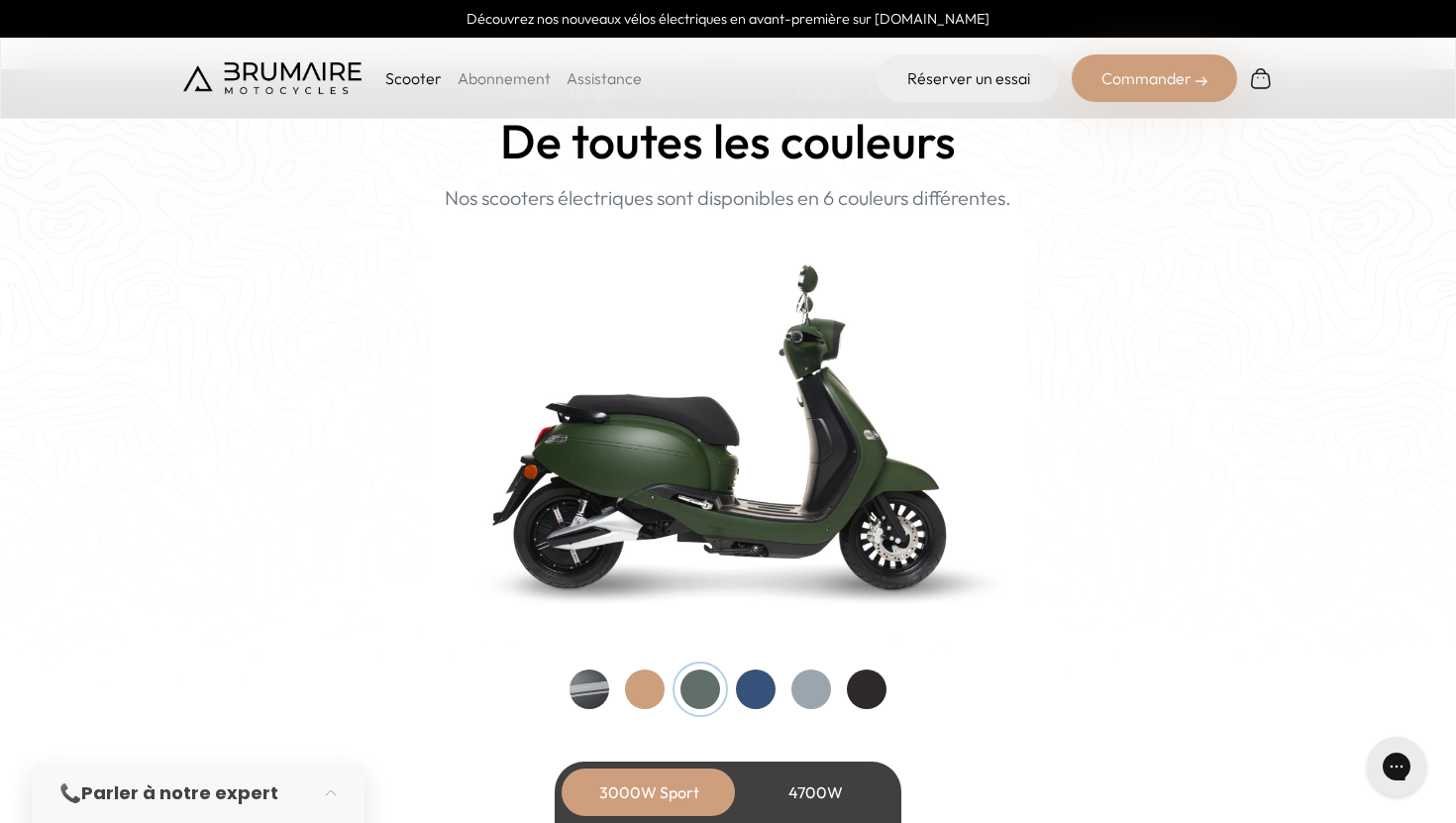 click at bounding box center [728, 689] 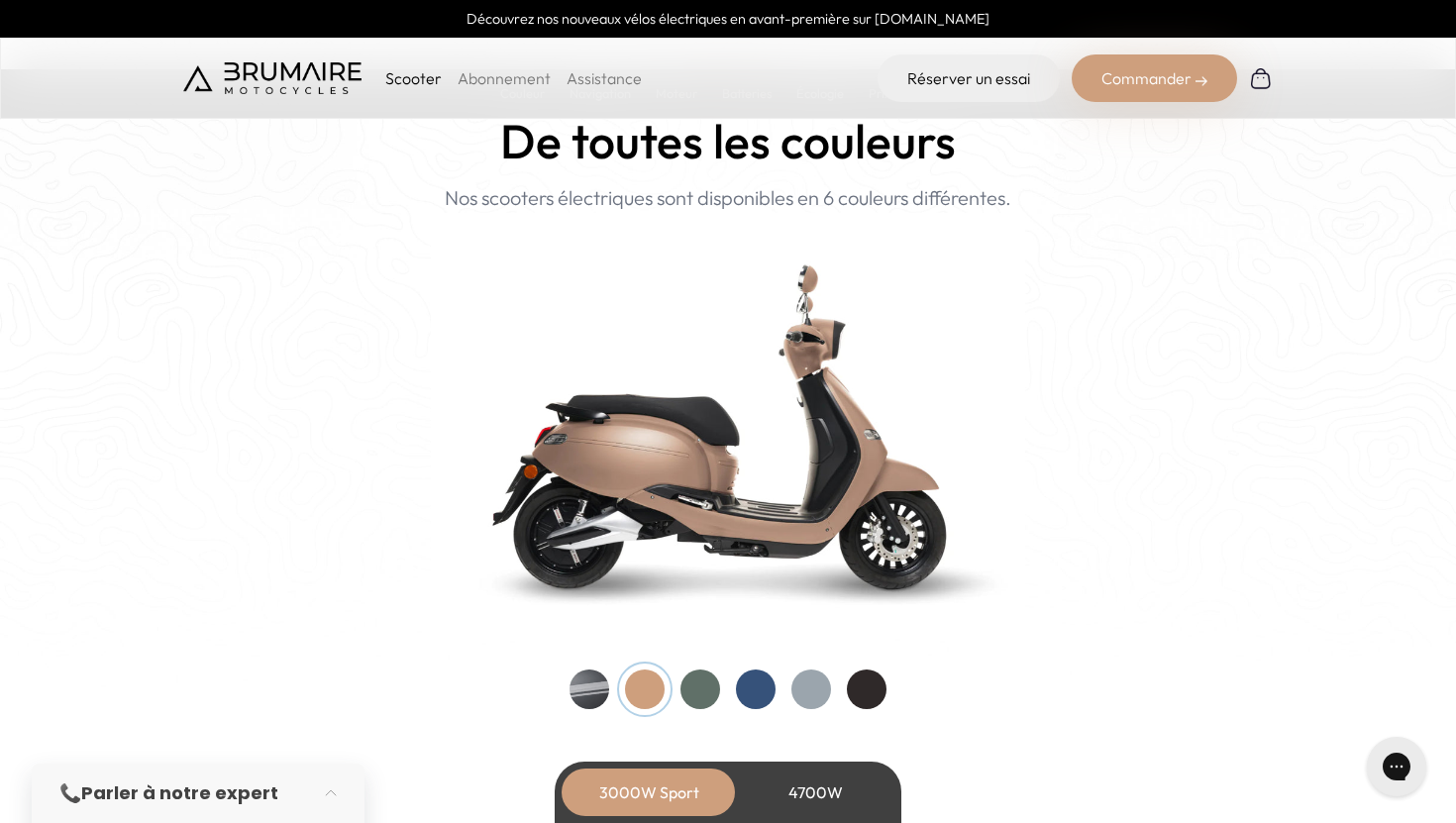 click at bounding box center (589, 689) 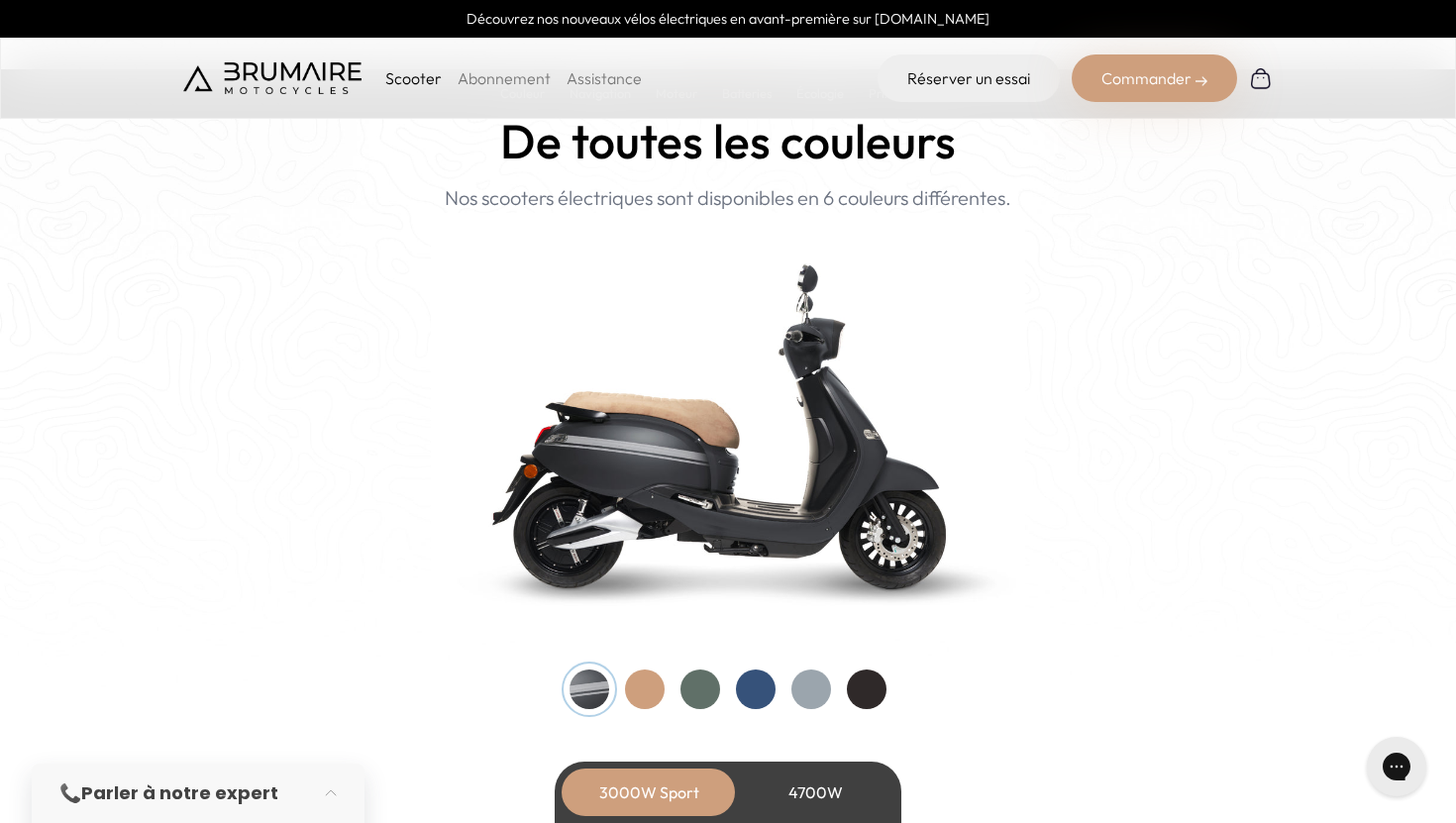click at bounding box center (811, 689) 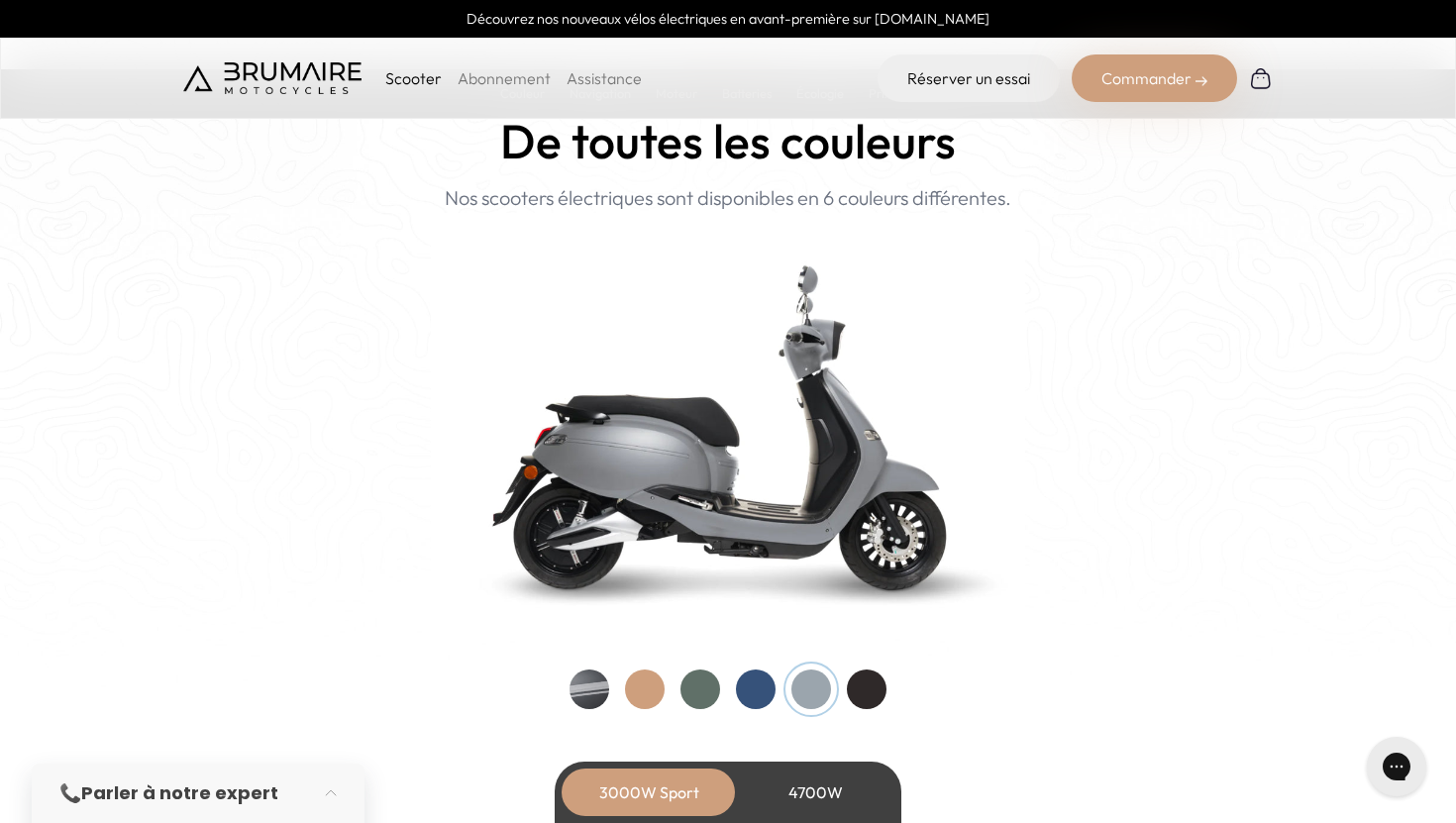 click at bounding box center [728, 689] 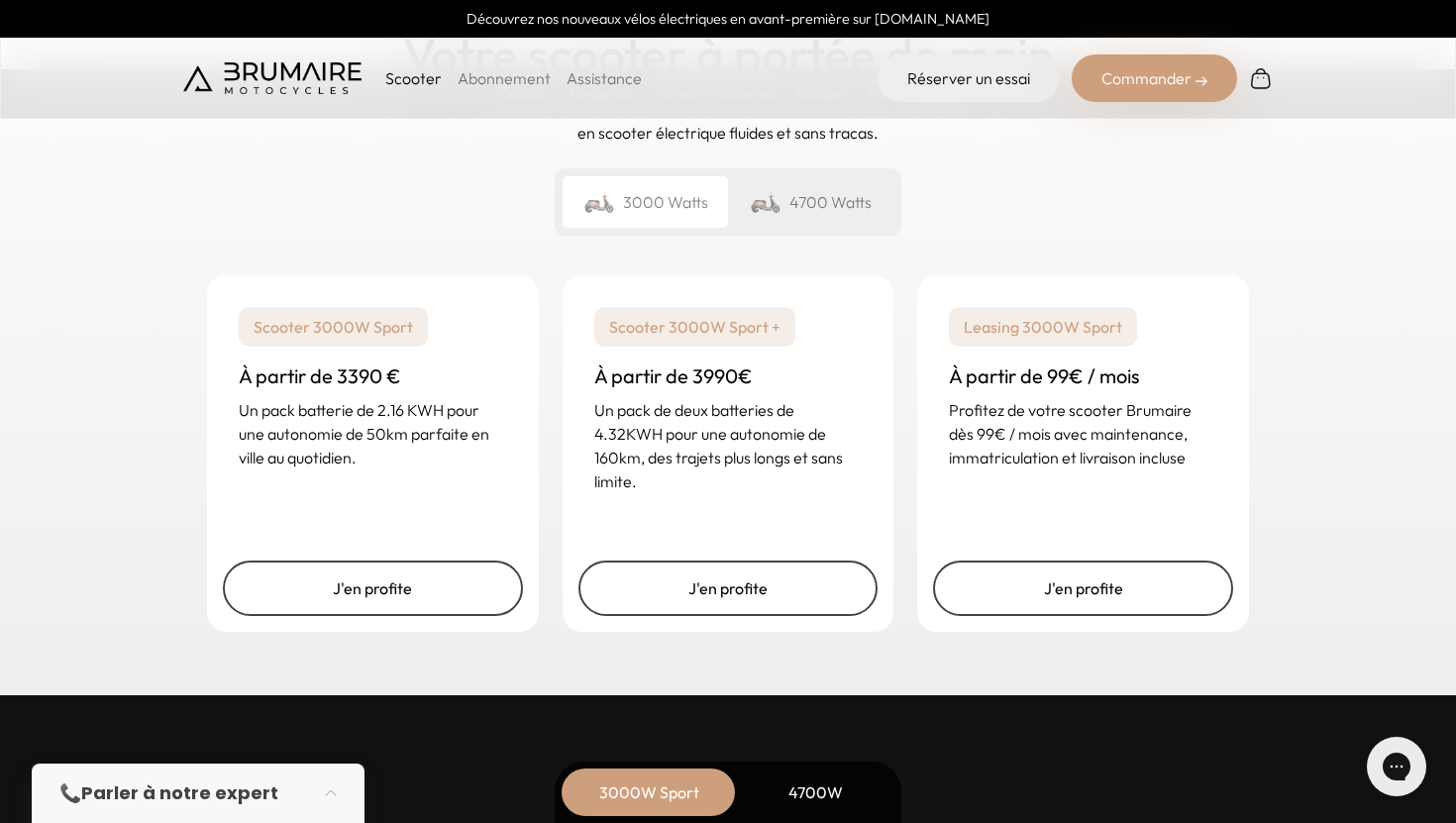 scroll, scrollTop: 4784, scrollLeft: 0, axis: vertical 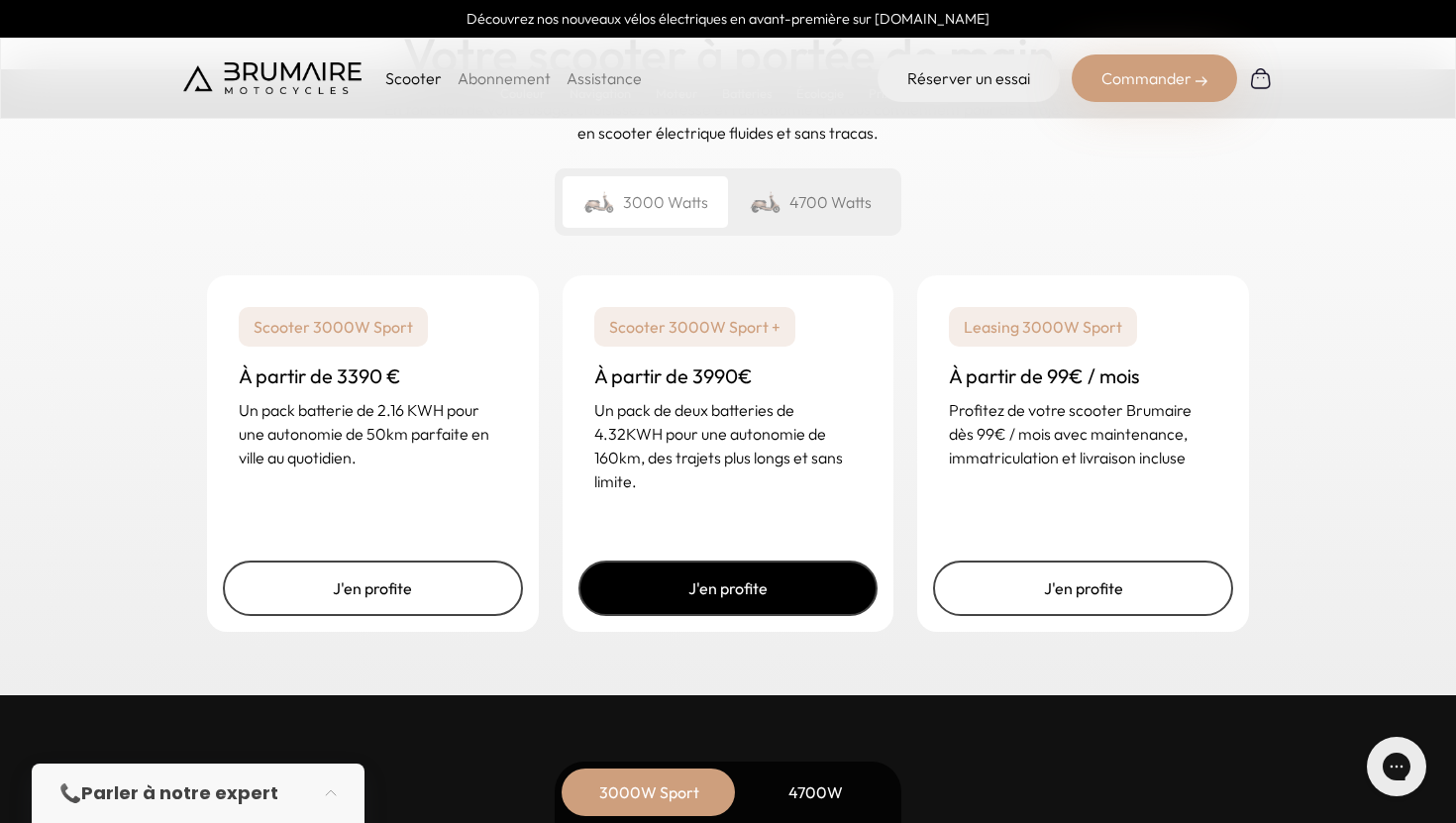 click on "J'en profite" at bounding box center (728, 588) 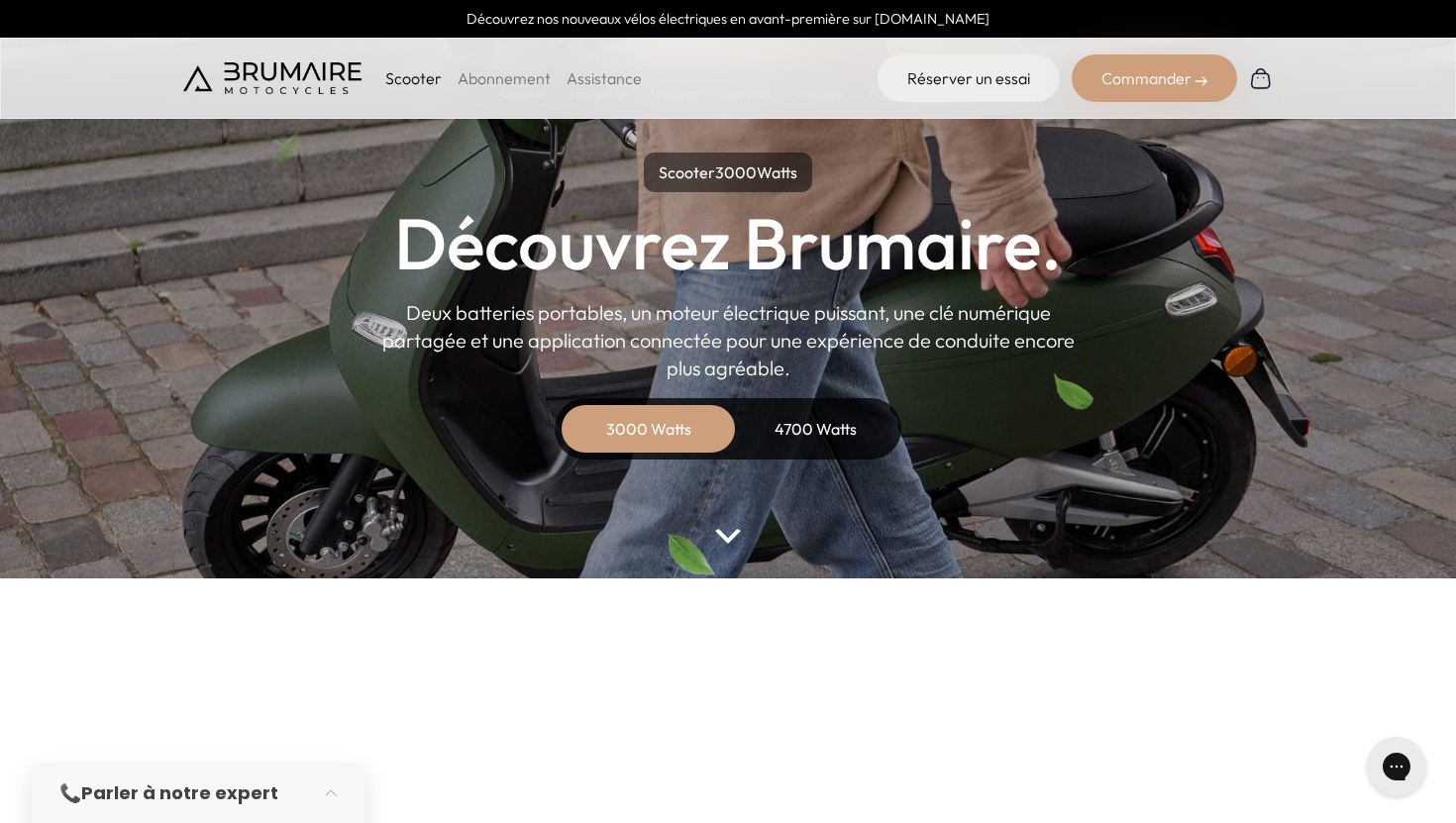 scroll, scrollTop: 81, scrollLeft: 0, axis: vertical 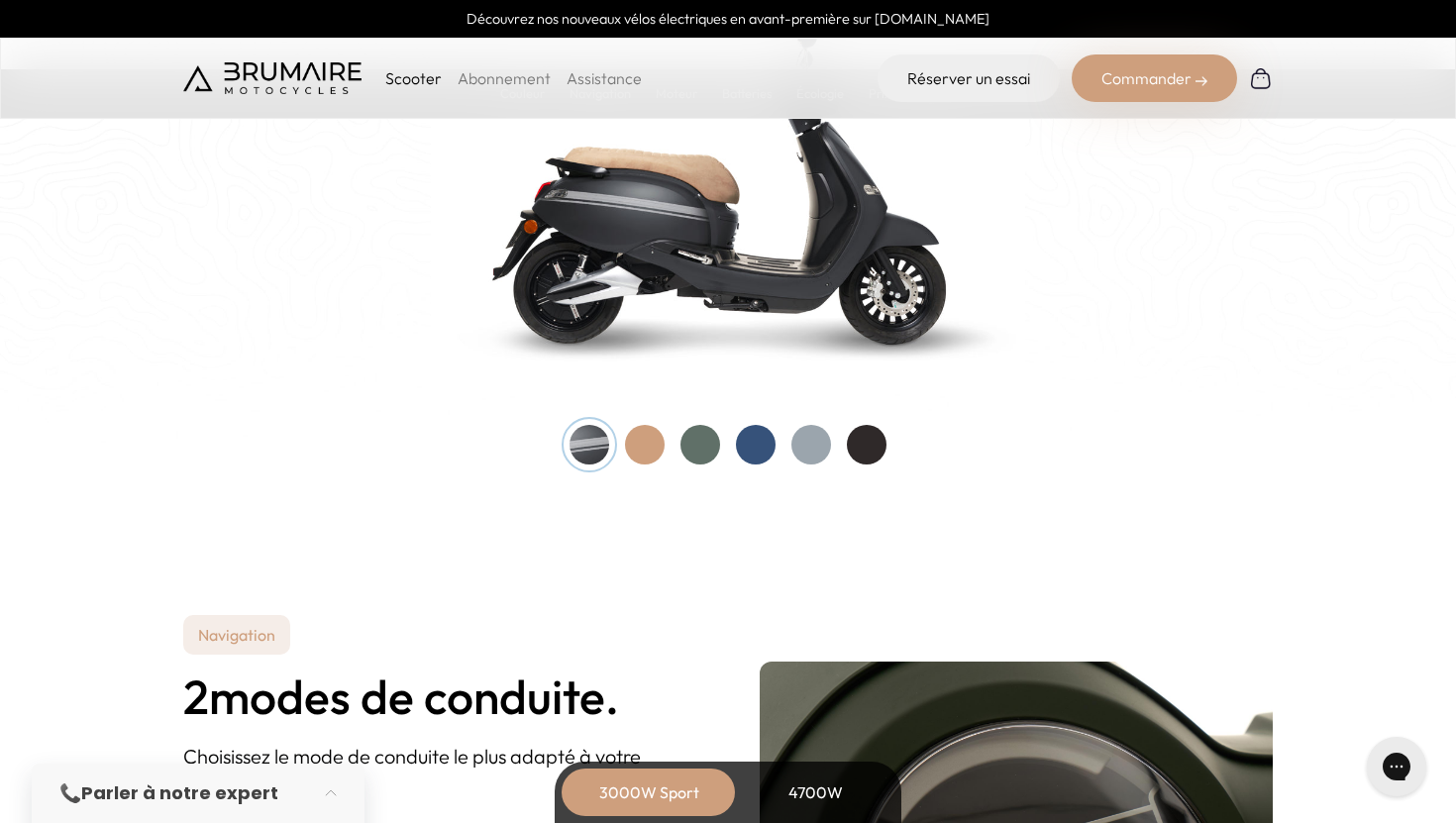 click at bounding box center (756, 445) 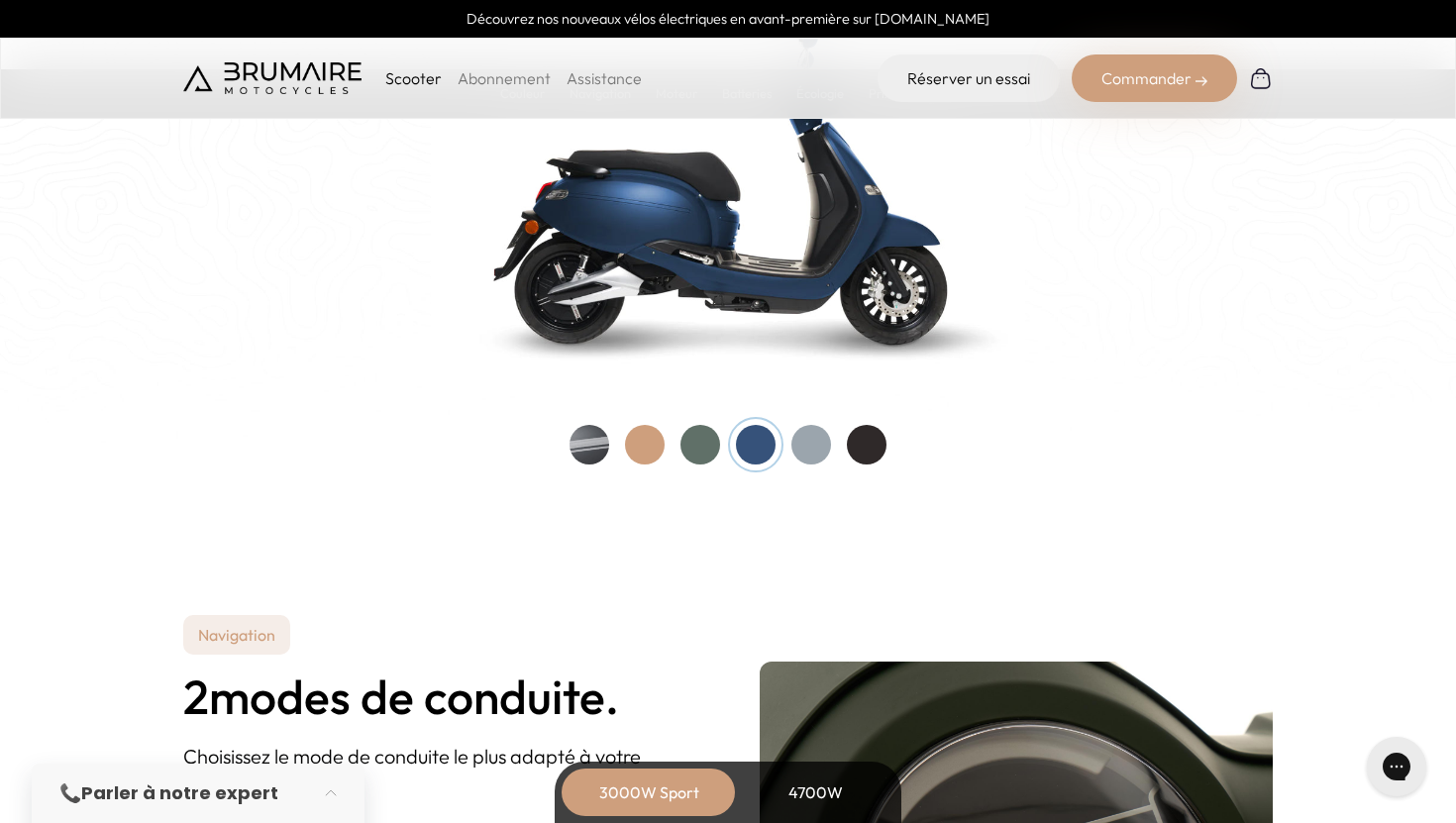 click at bounding box center [811, 445] 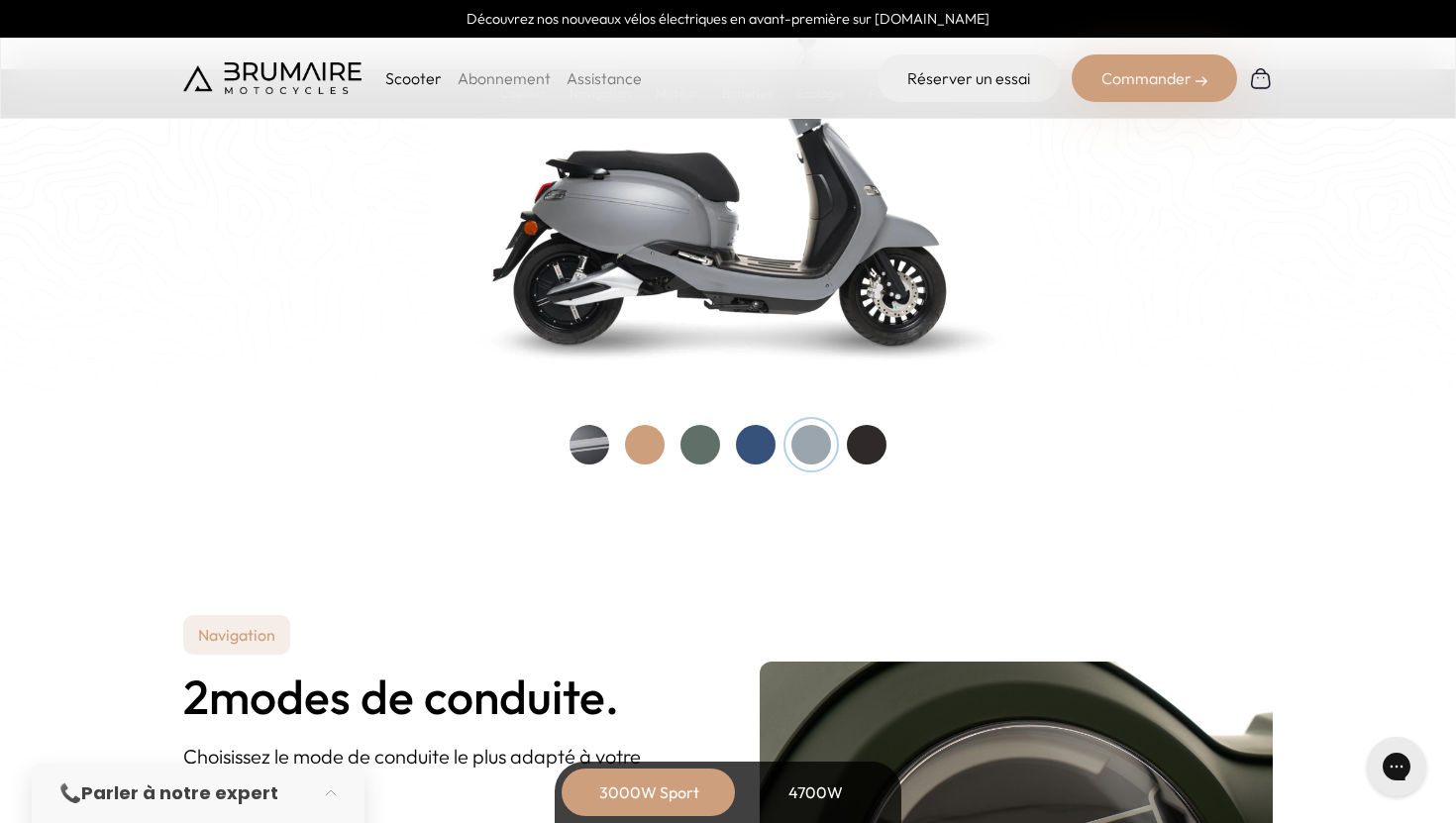 click at bounding box center [867, 445] 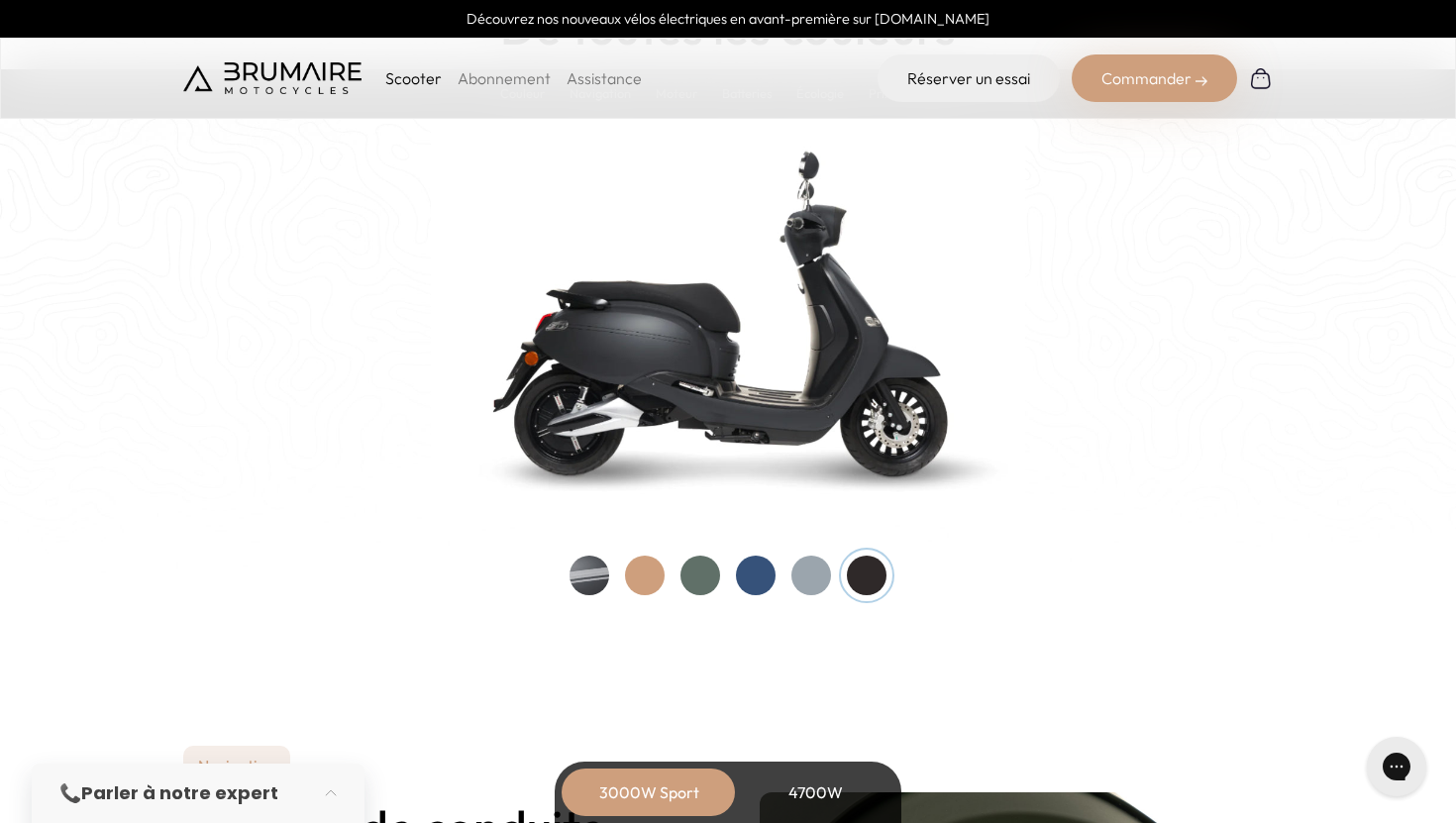 scroll, scrollTop: 2034, scrollLeft: 0, axis: vertical 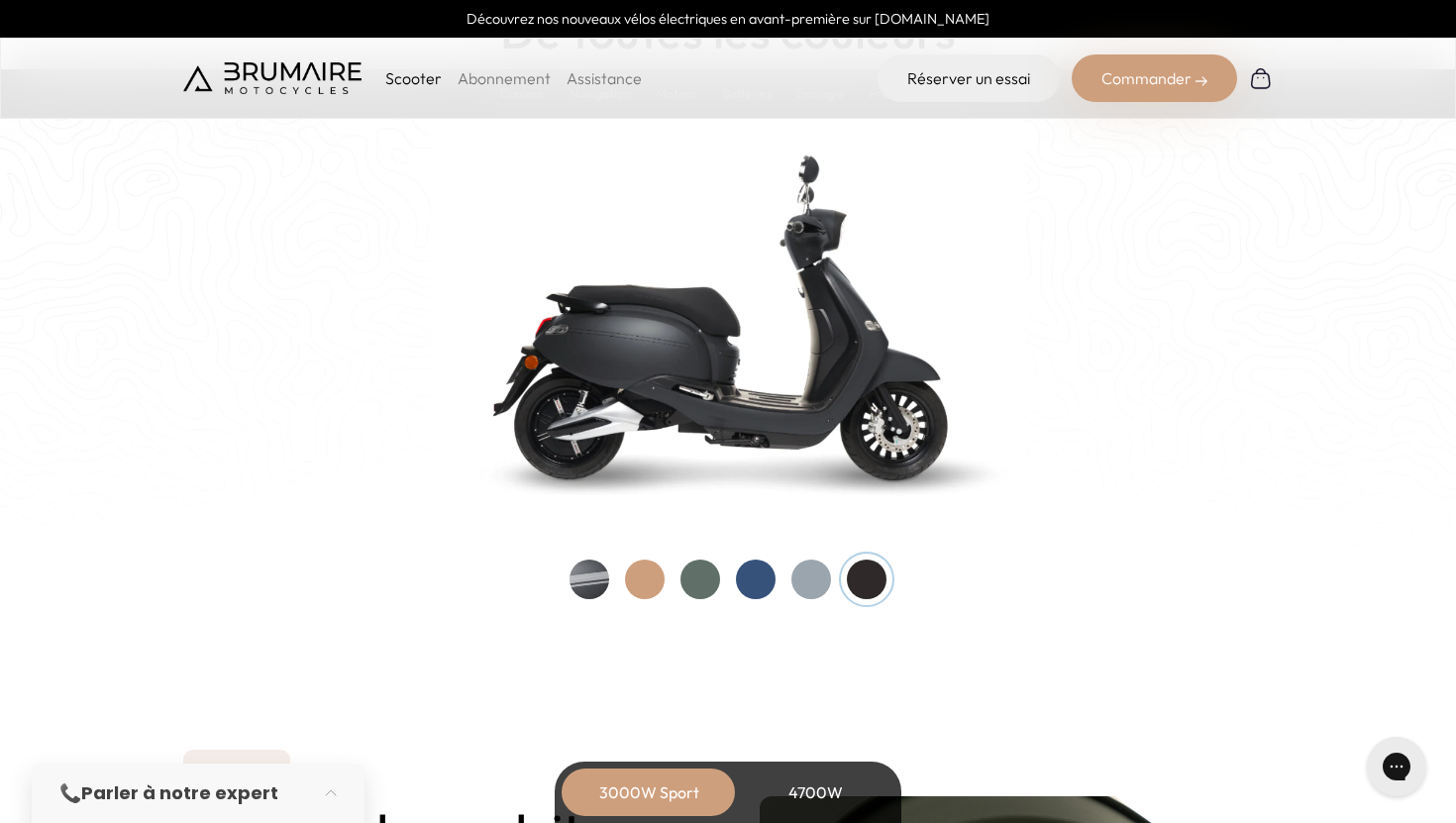 click at bounding box center (728, 579) 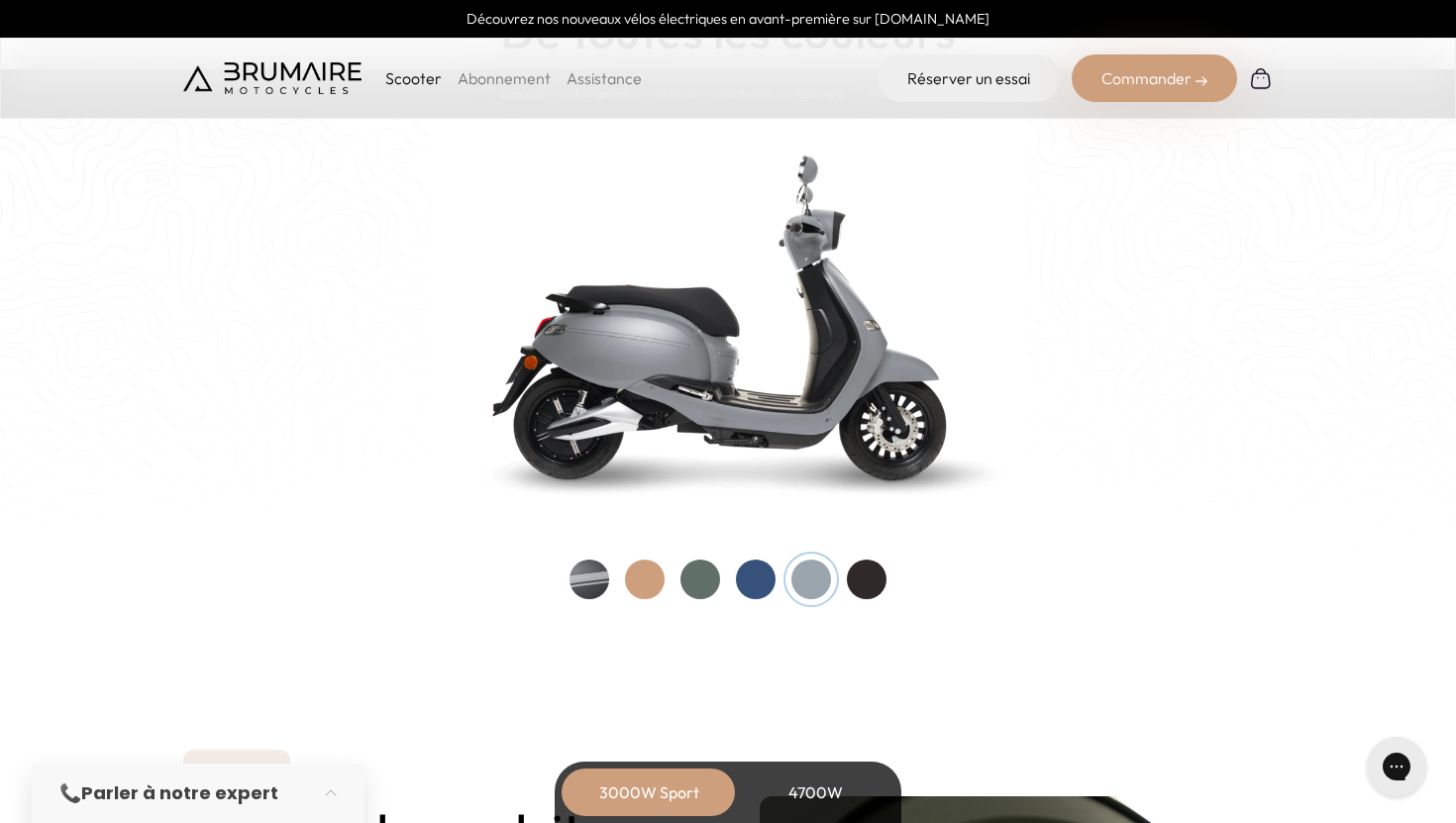 click at bounding box center [867, 579] 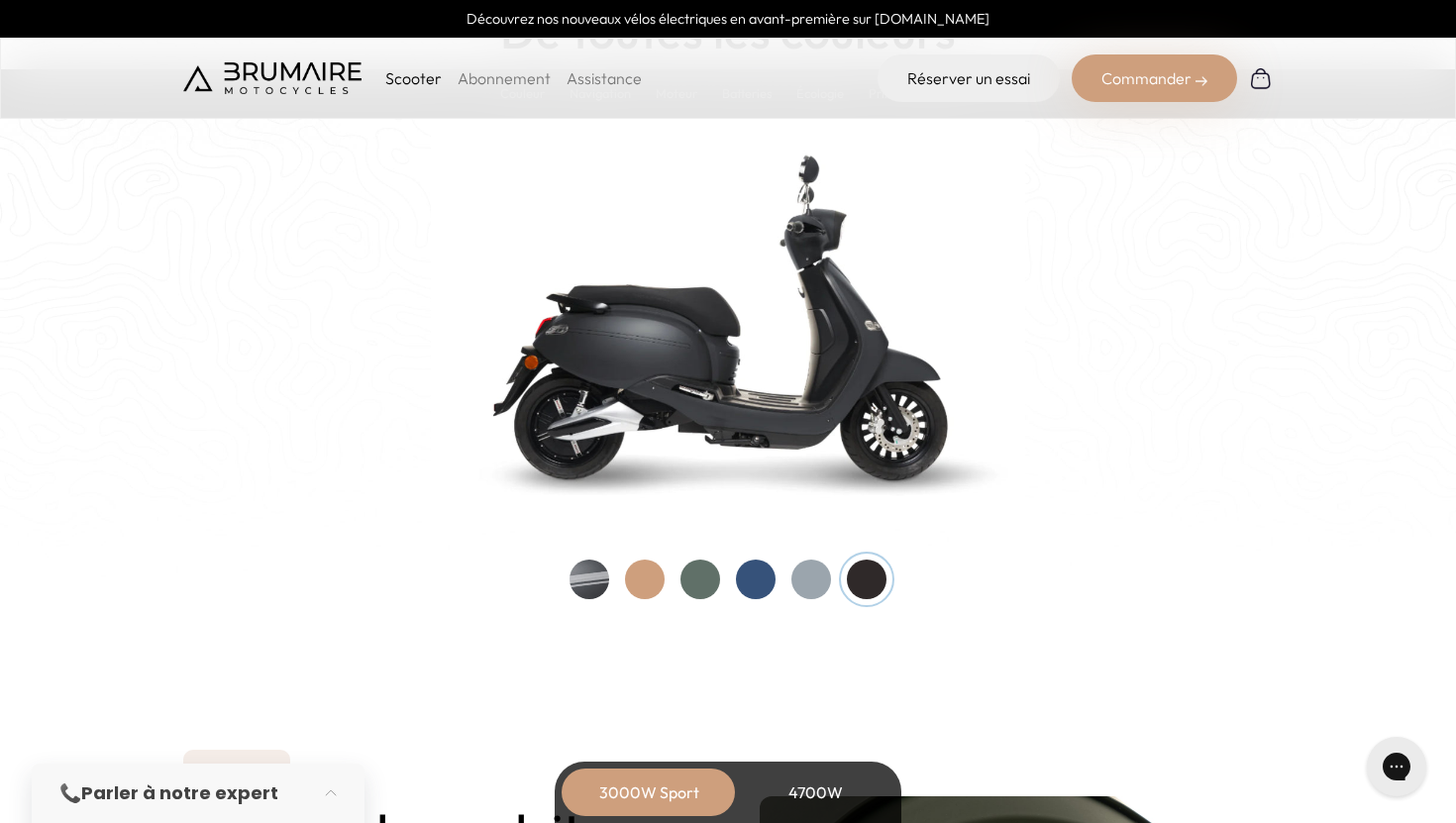 click at bounding box center [756, 579] 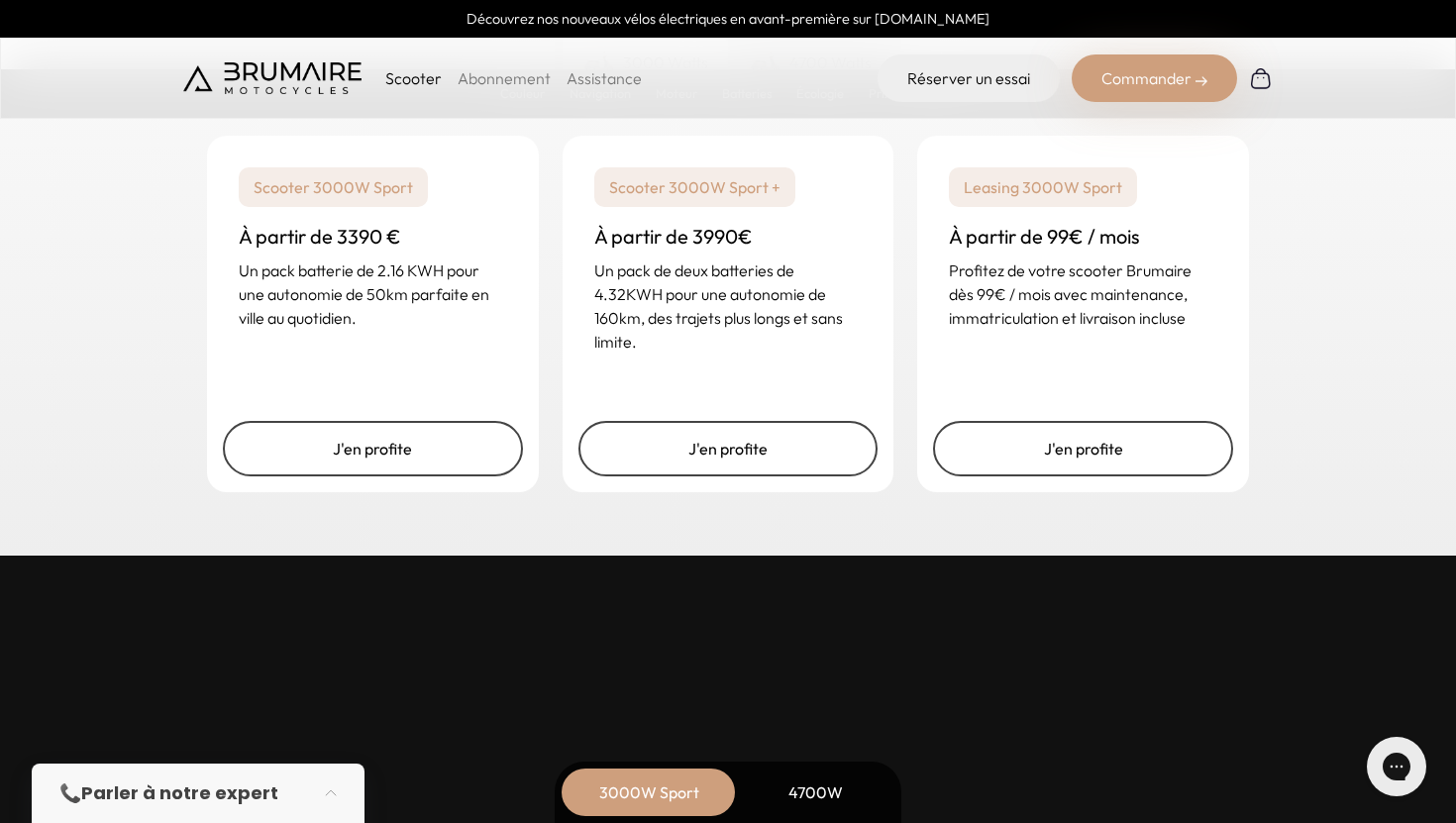 scroll, scrollTop: 4908, scrollLeft: 0, axis: vertical 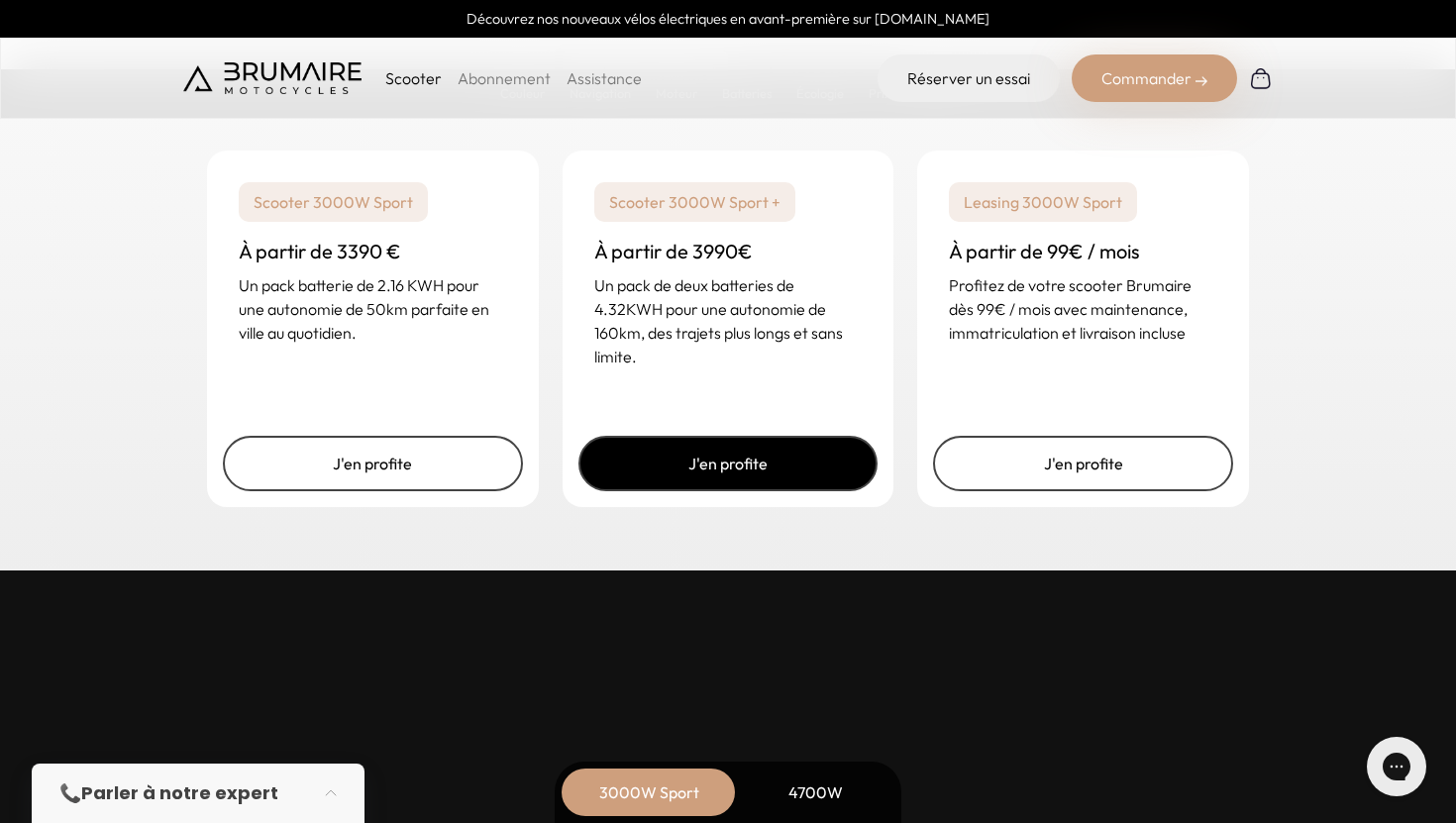 click on "J'en profite" at bounding box center [728, 463] 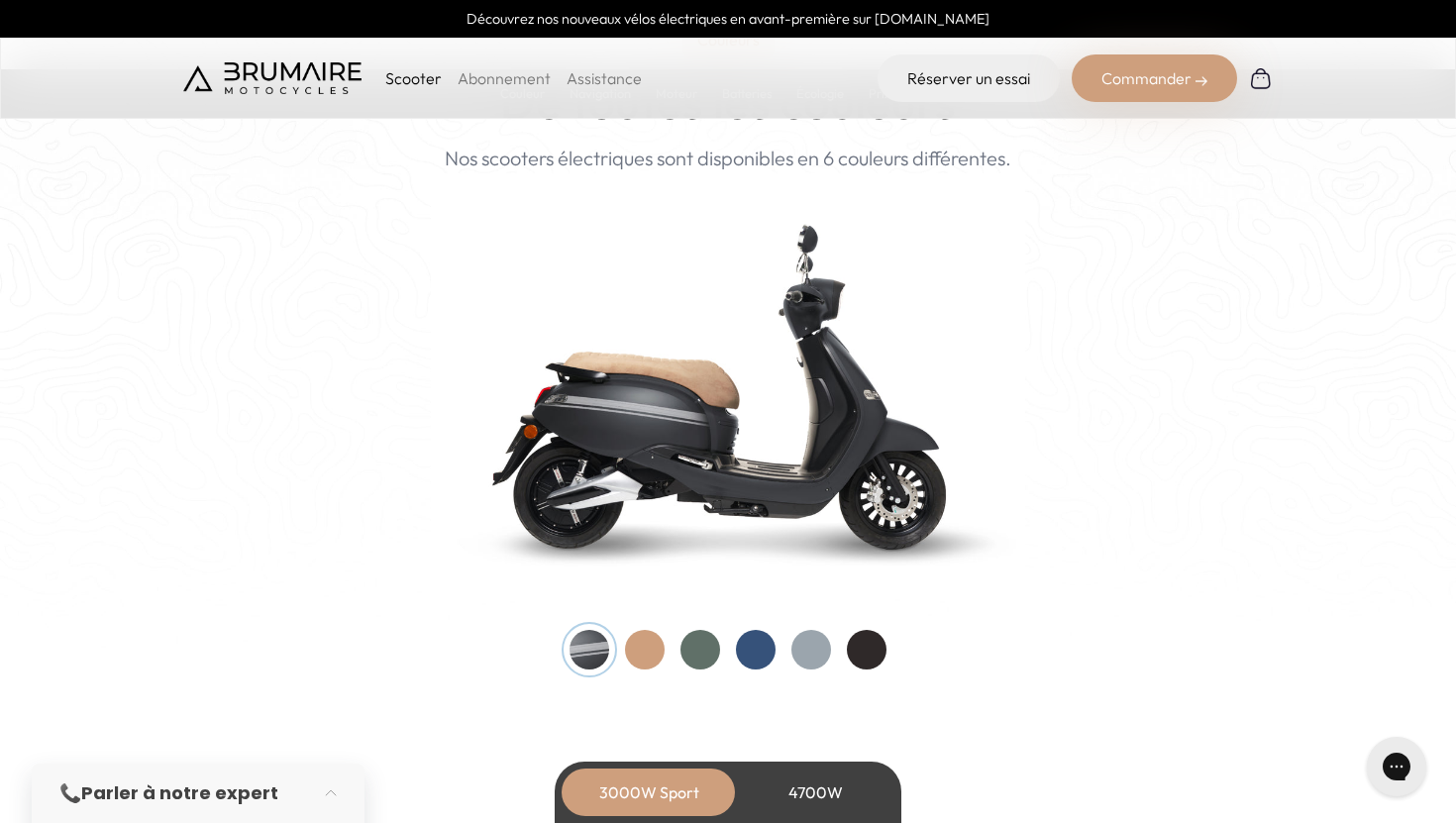 scroll, scrollTop: 1985, scrollLeft: 0, axis: vertical 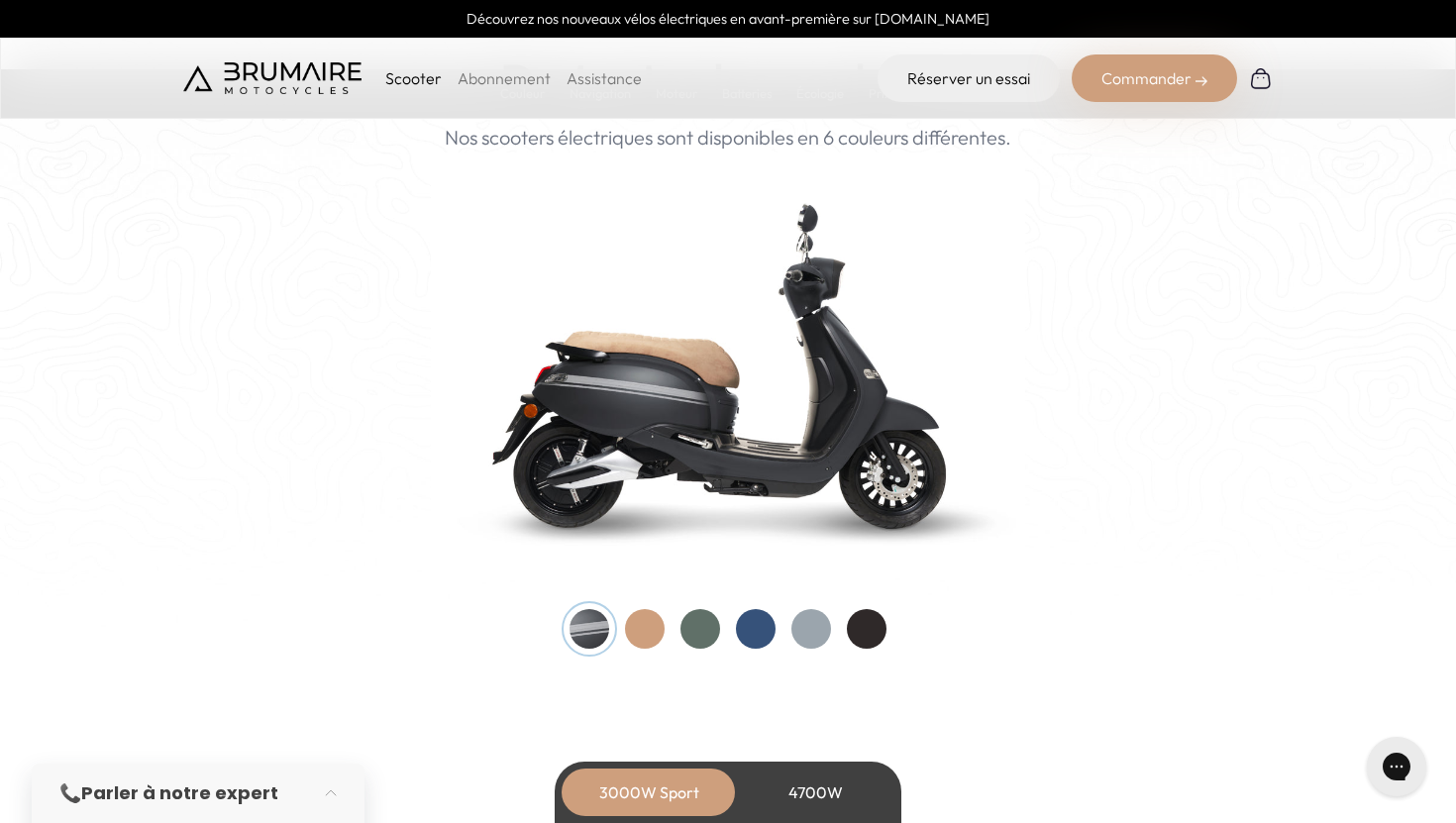 click on "Couleurs
De toutes les couleurs
Nouveau !
Nos scooters électriques sont disponibles en 6 couleurs différentes." at bounding box center [728, 324] 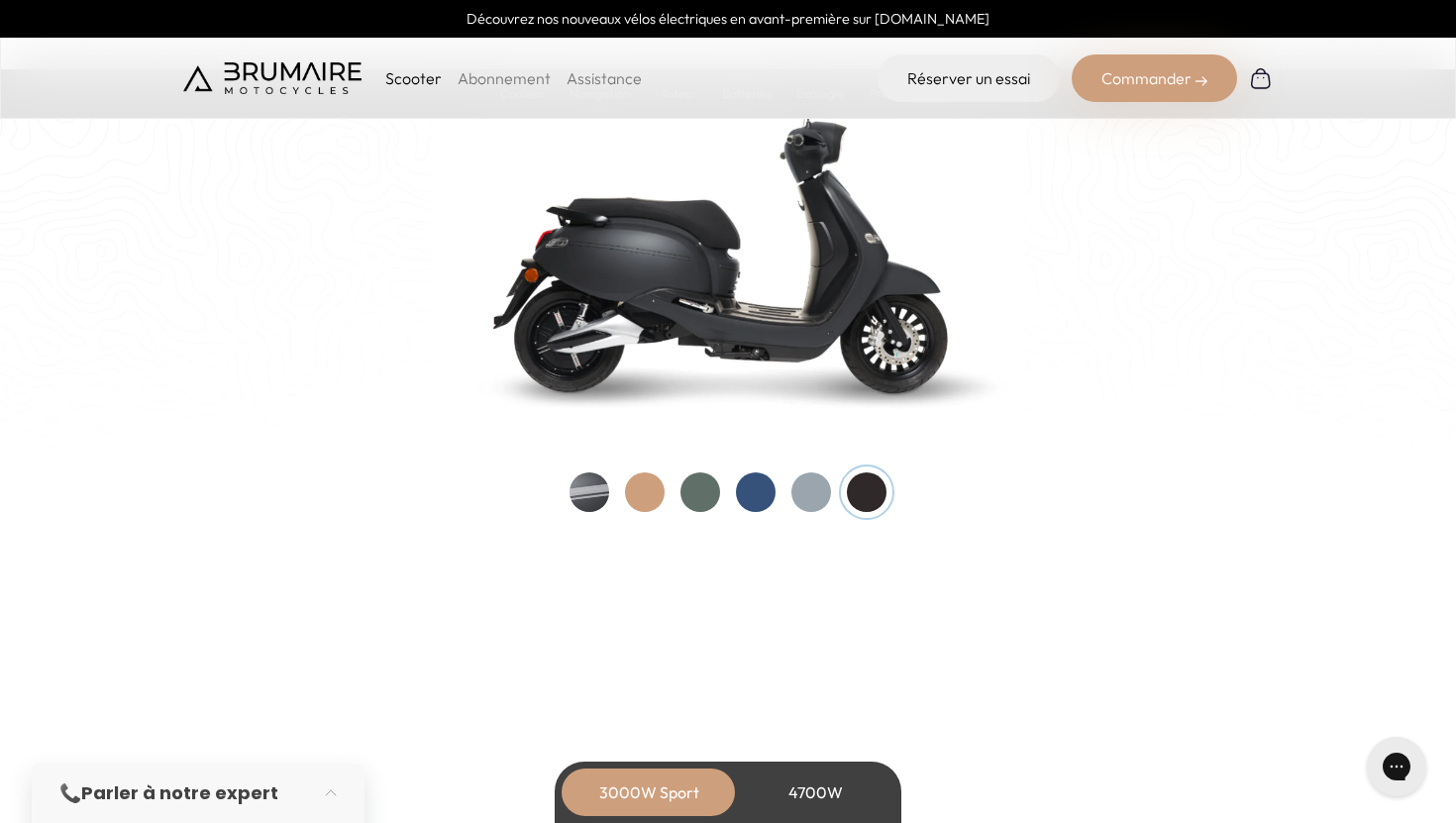 scroll, scrollTop: 2128, scrollLeft: 0, axis: vertical 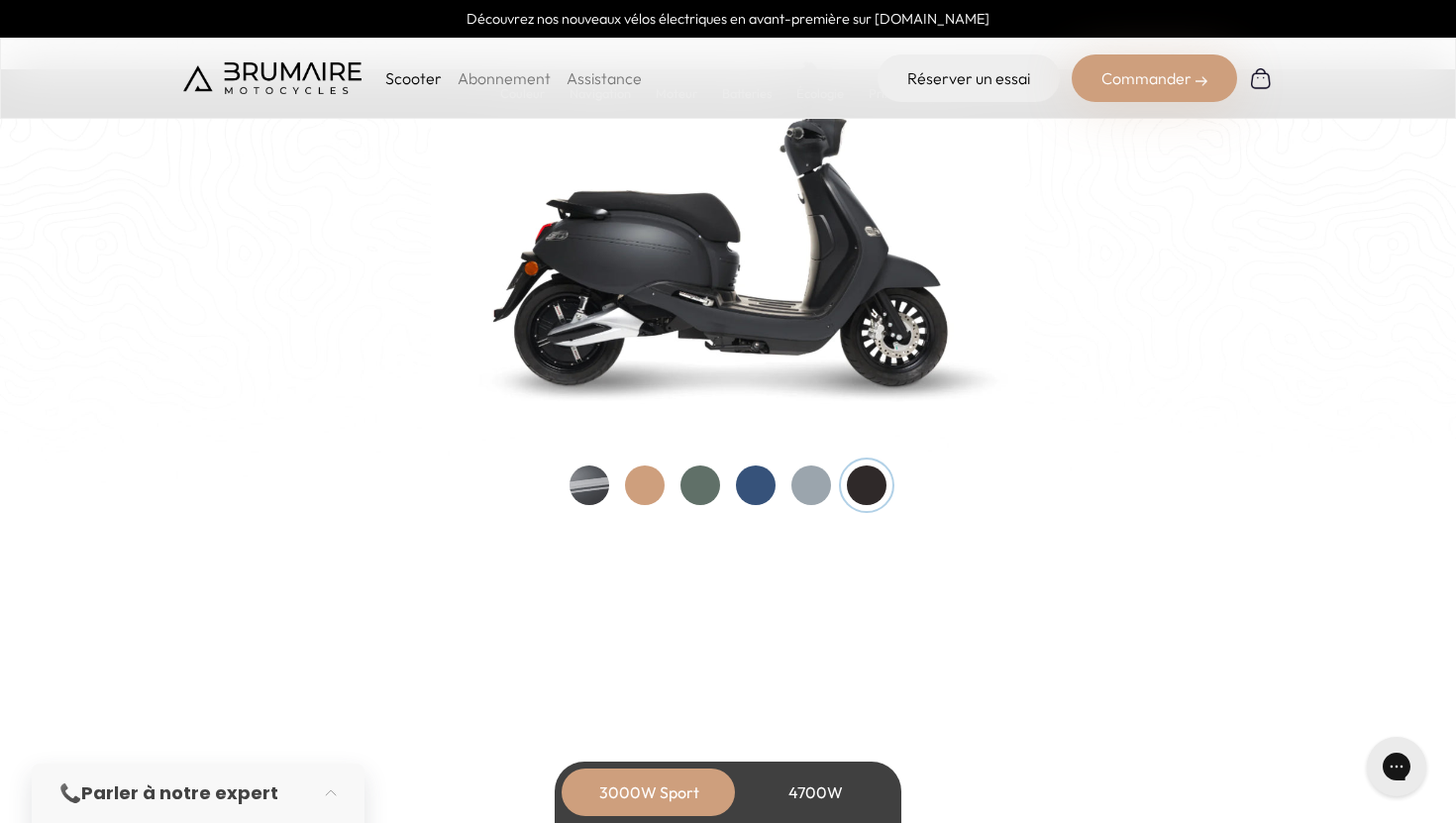 click at bounding box center (756, 485) 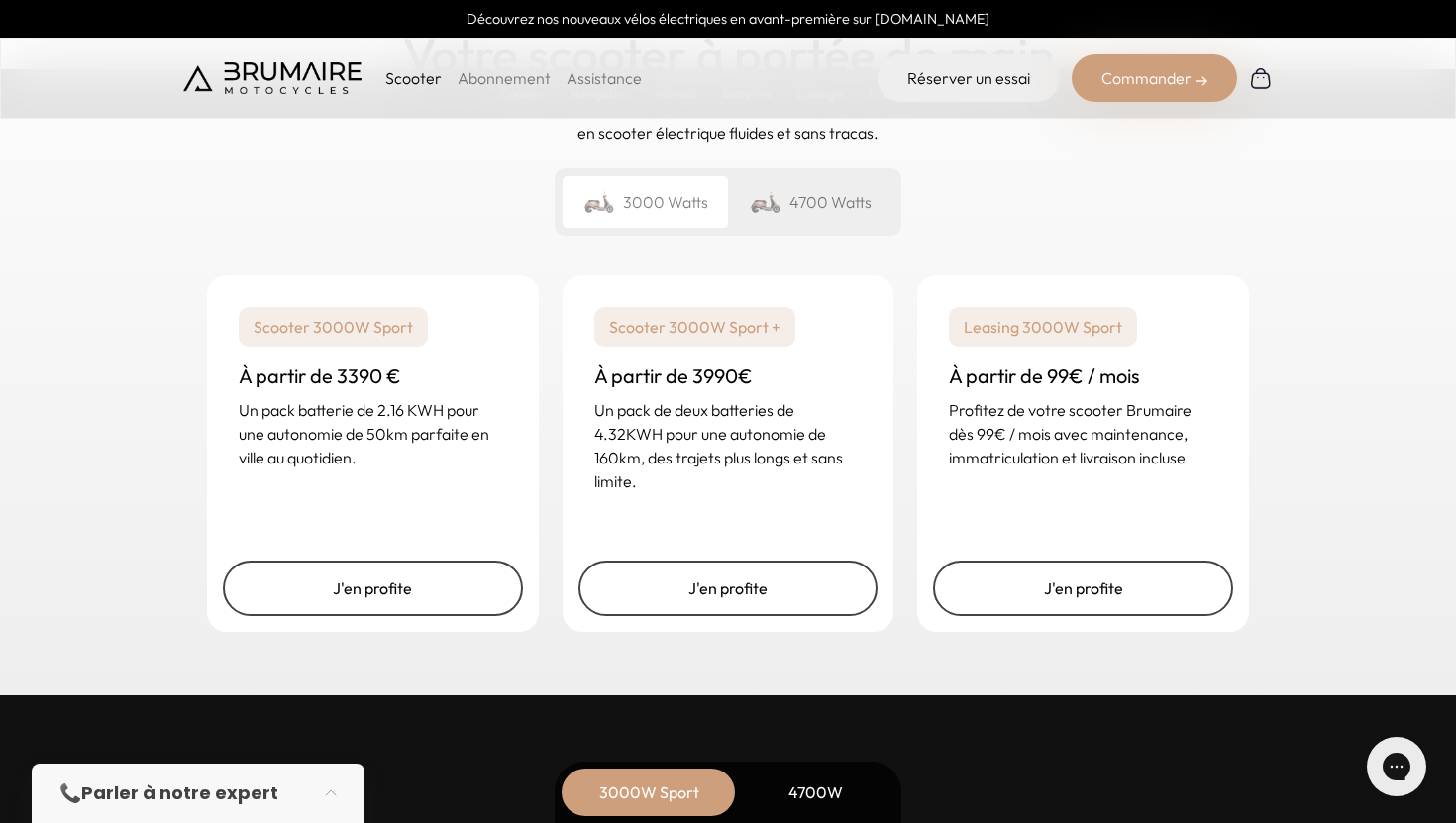 scroll, scrollTop: 4840, scrollLeft: 0, axis: vertical 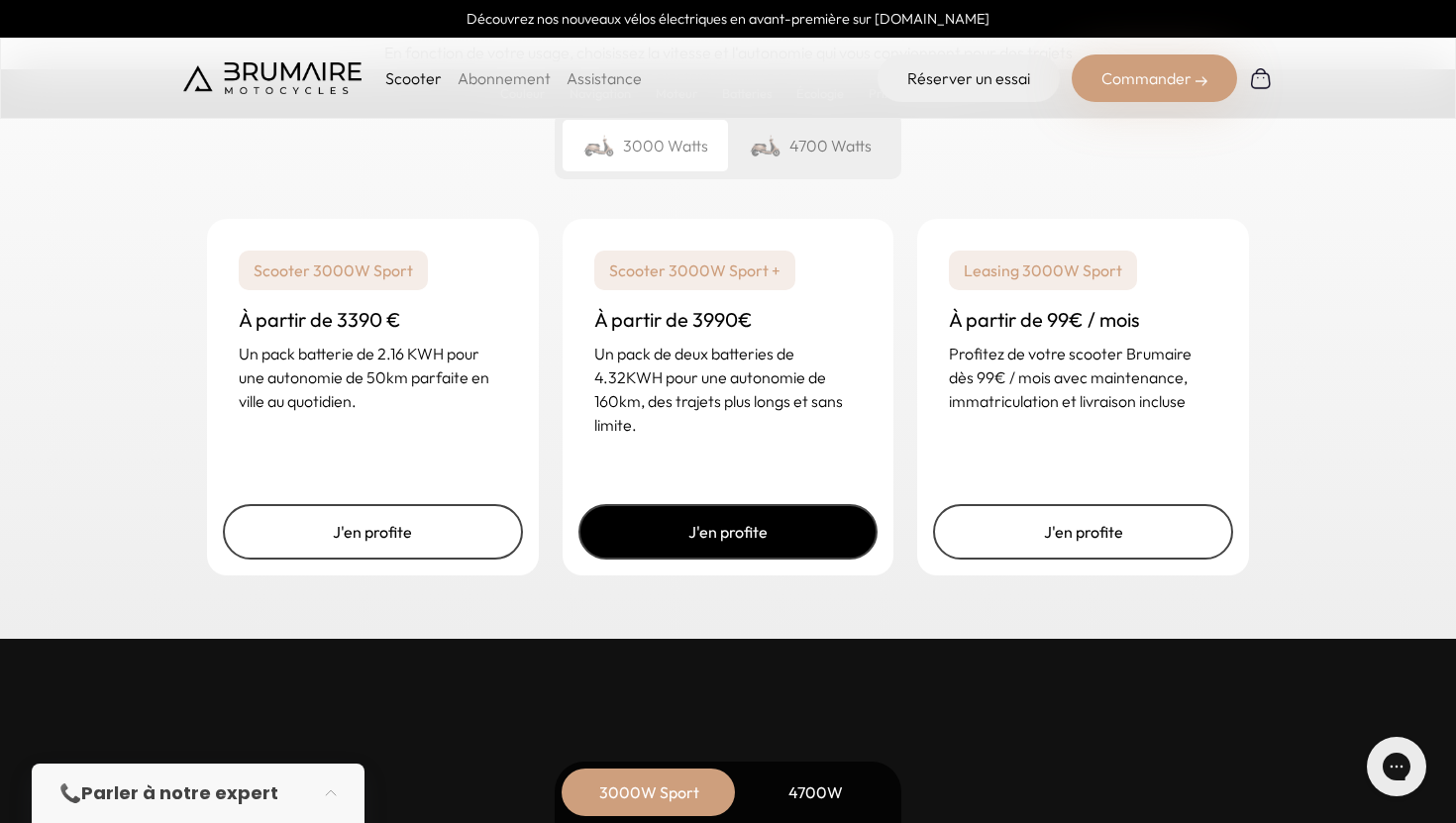 click on "J'en profite" at bounding box center [728, 532] 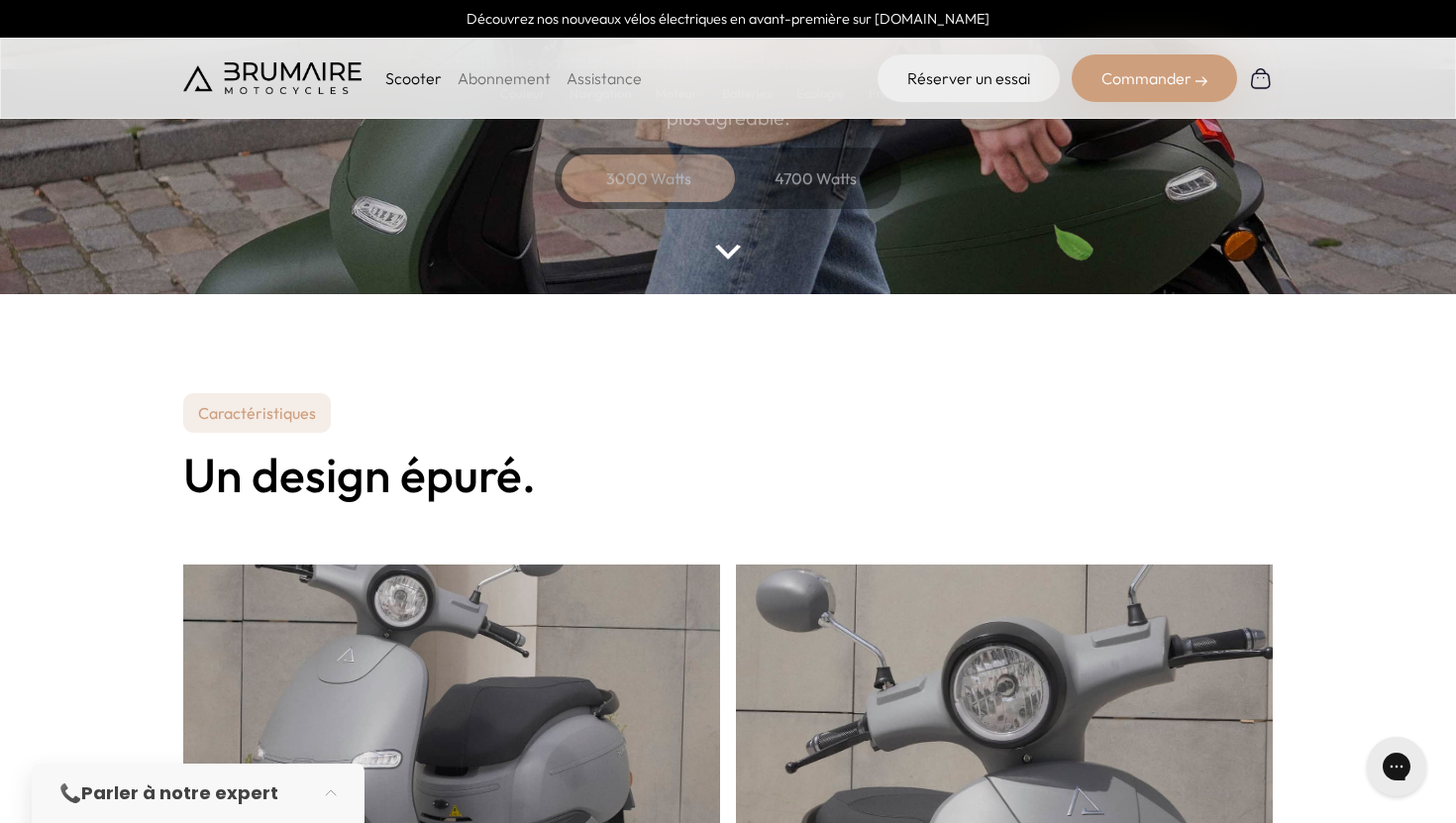 scroll, scrollTop: 0, scrollLeft: 0, axis: both 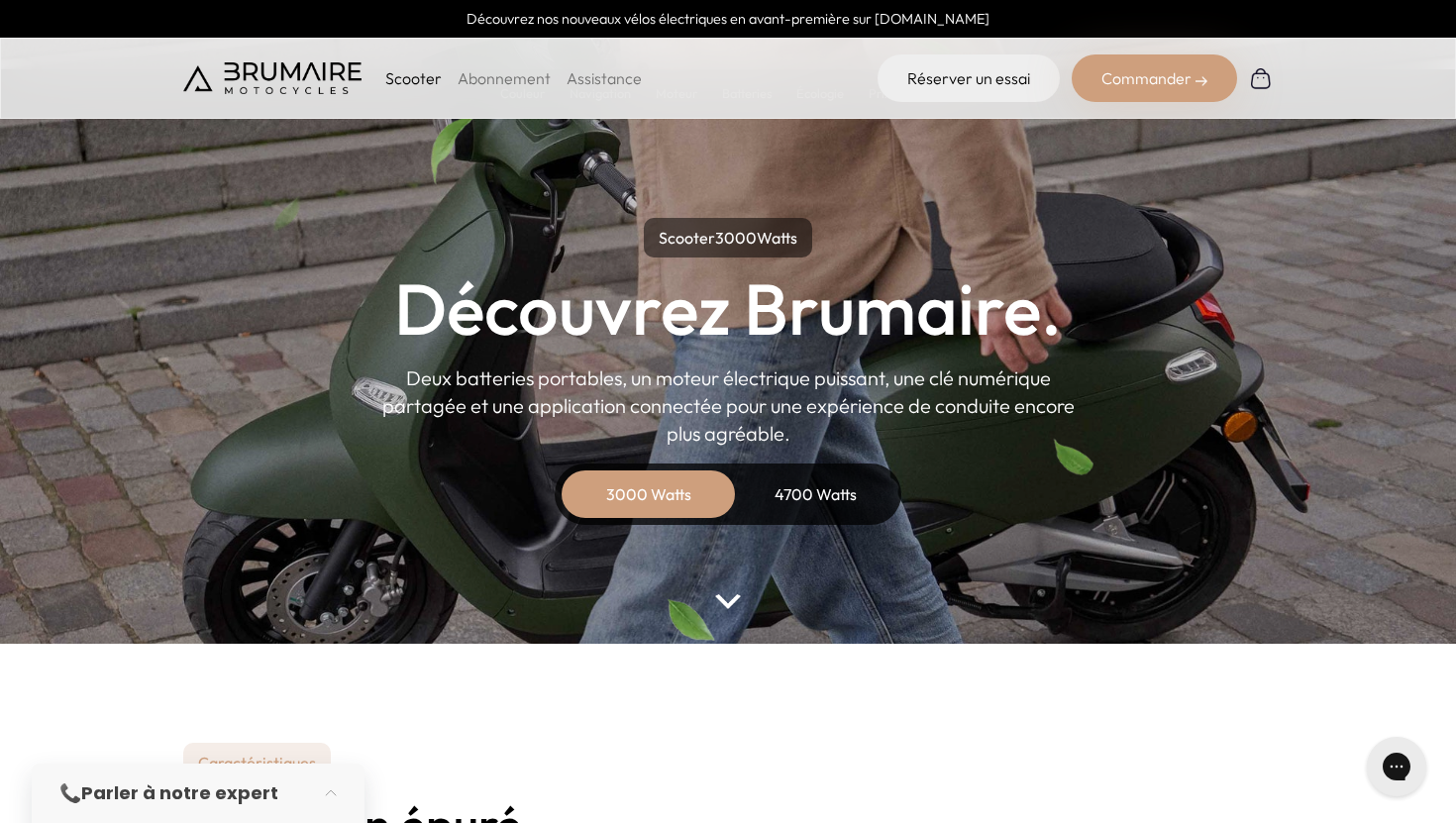click on "Commander" at bounding box center [1154, 78] 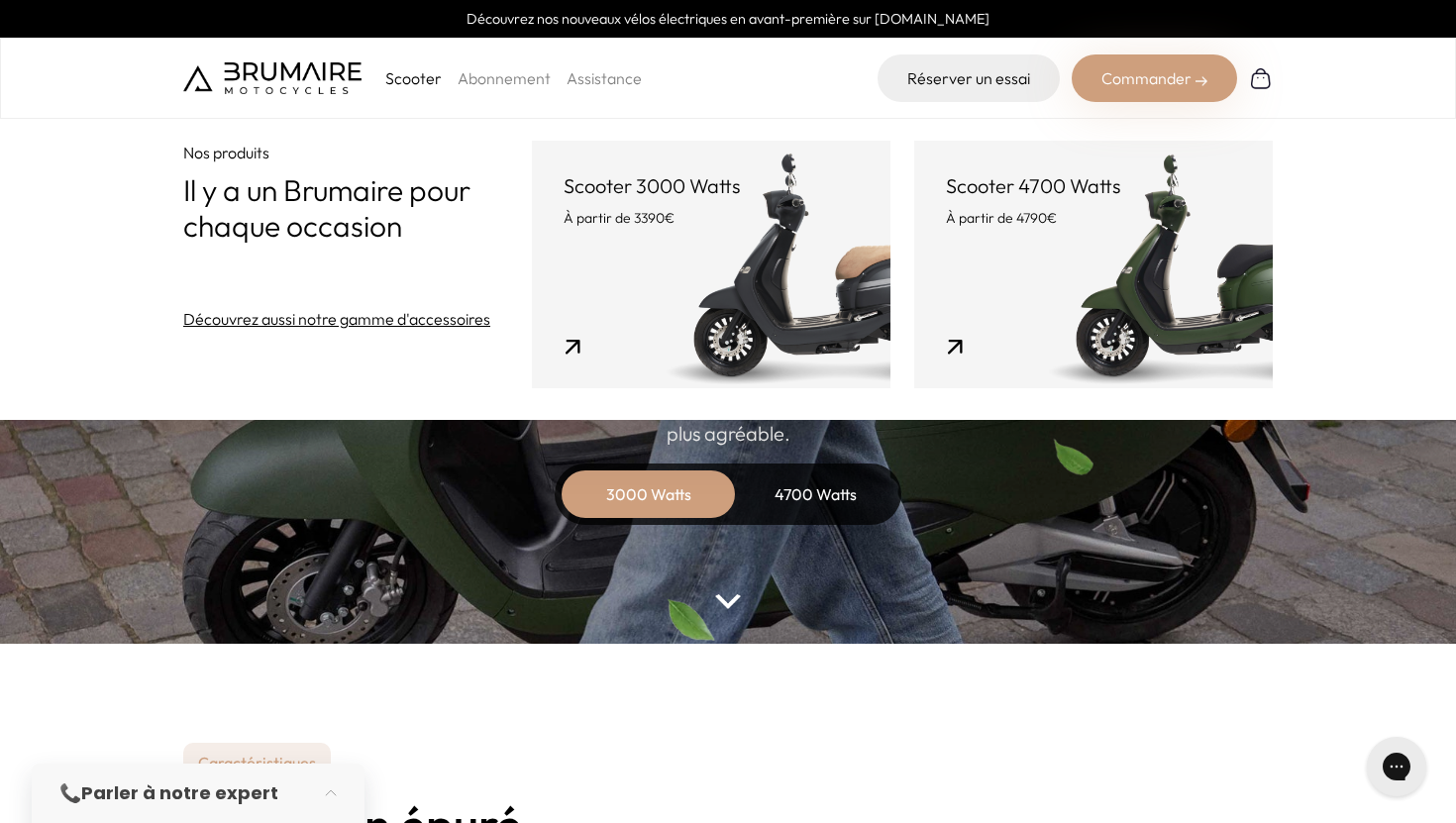 click on "Scooter 3000 Watts
À partir de 3390€" at bounding box center (711, 264) 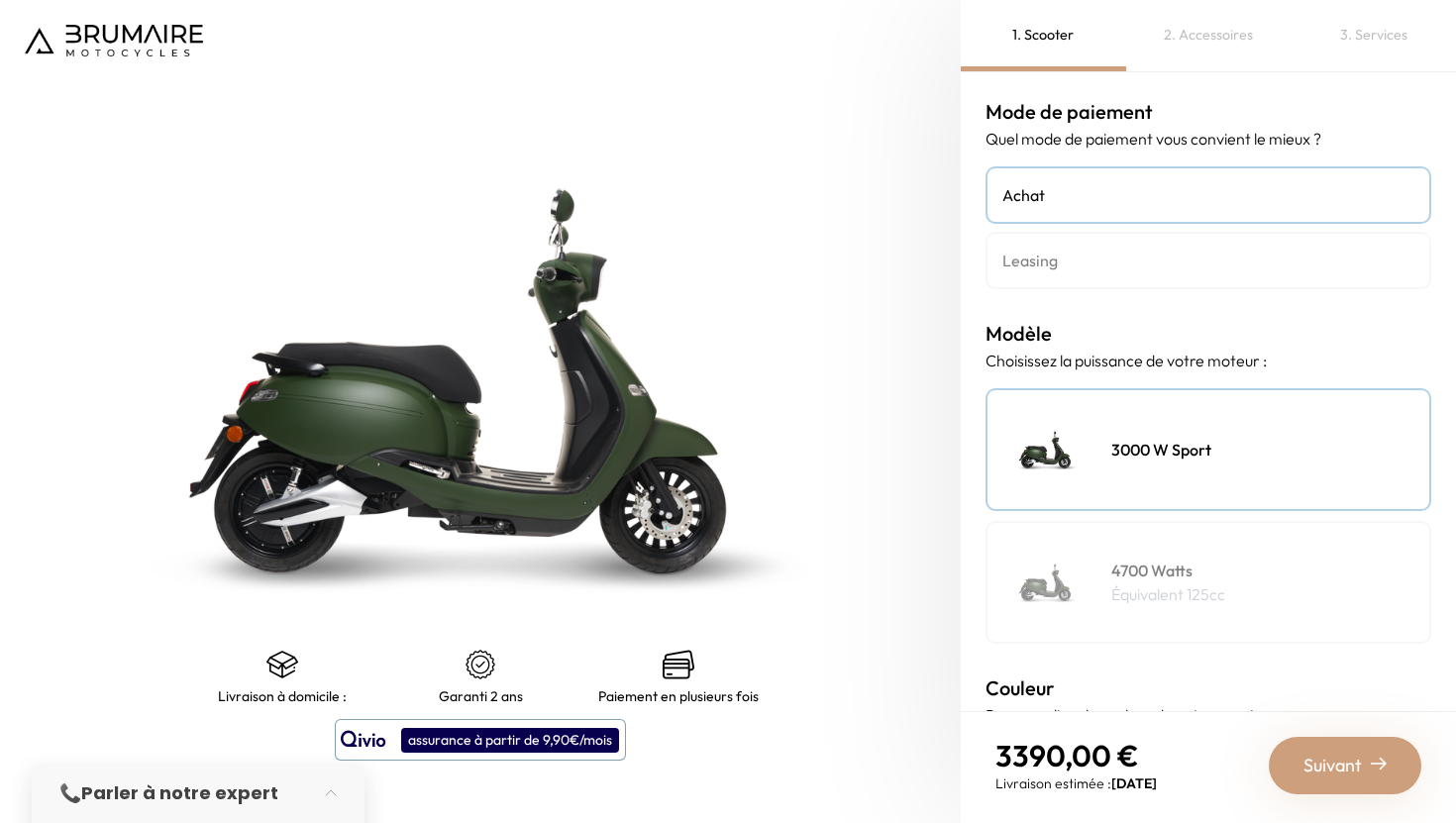scroll, scrollTop: 0, scrollLeft: 0, axis: both 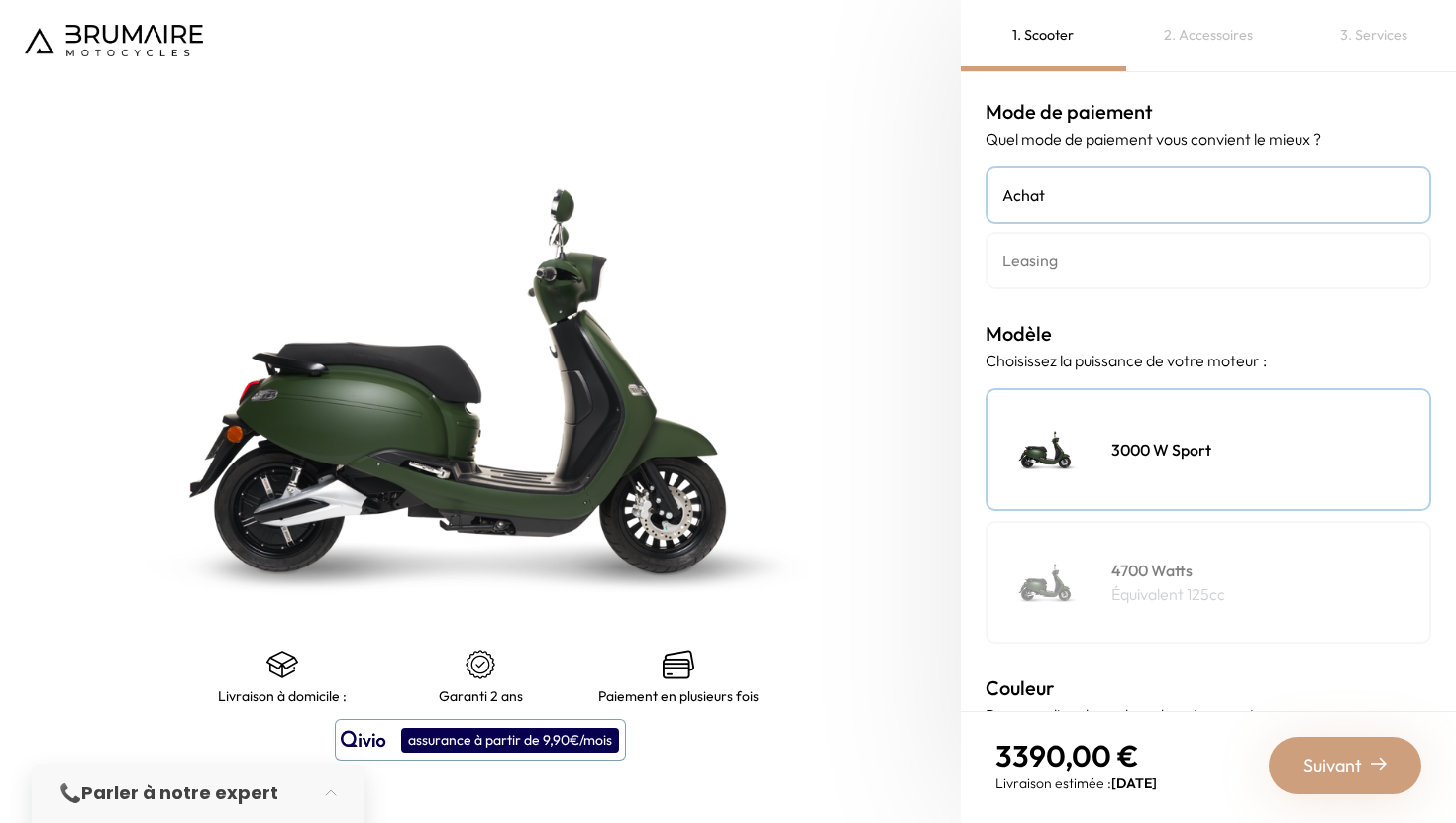 click on "Achat" at bounding box center [1208, 195] 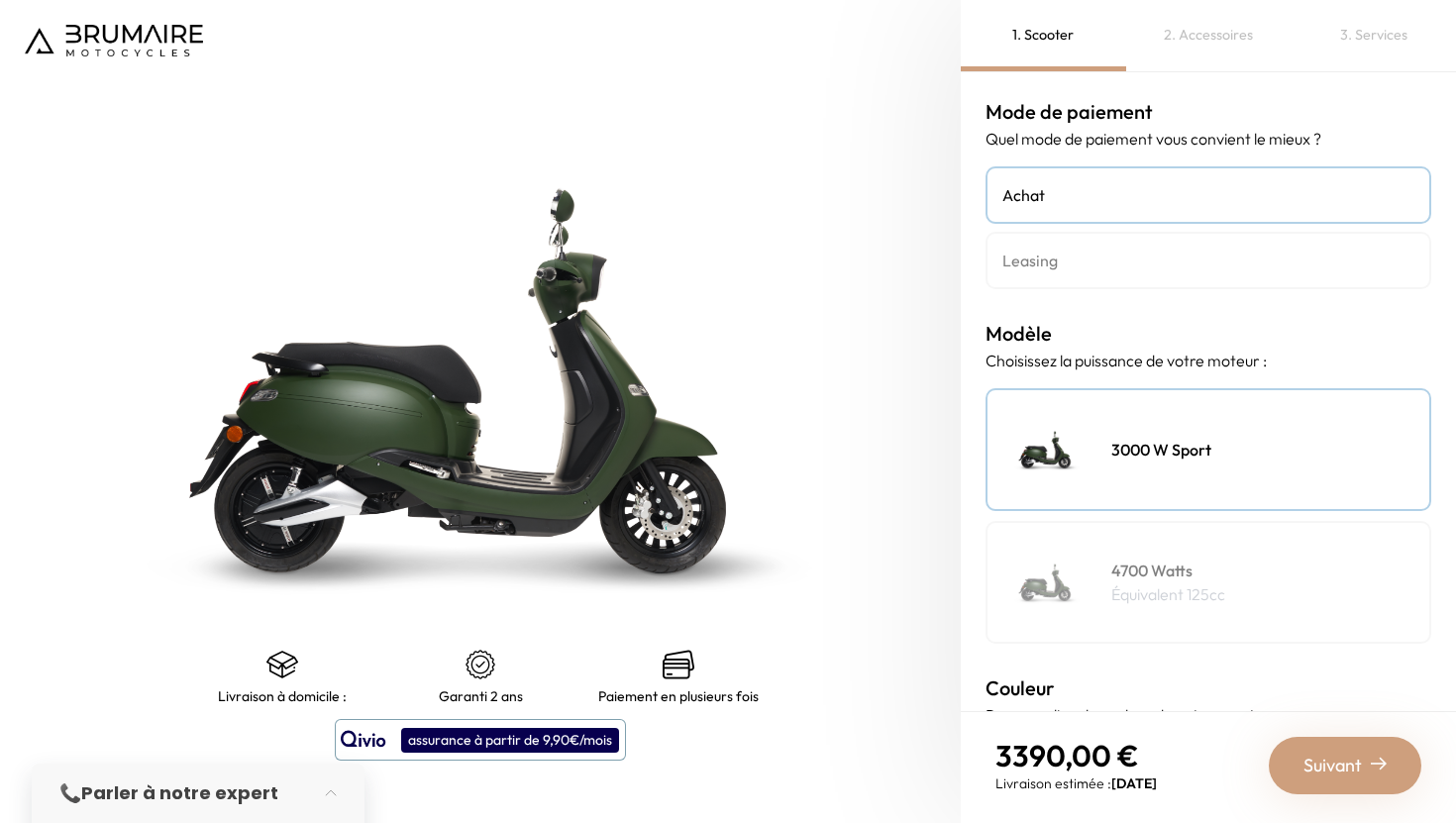 click on "3000 W Sport" at bounding box center [1208, 450] 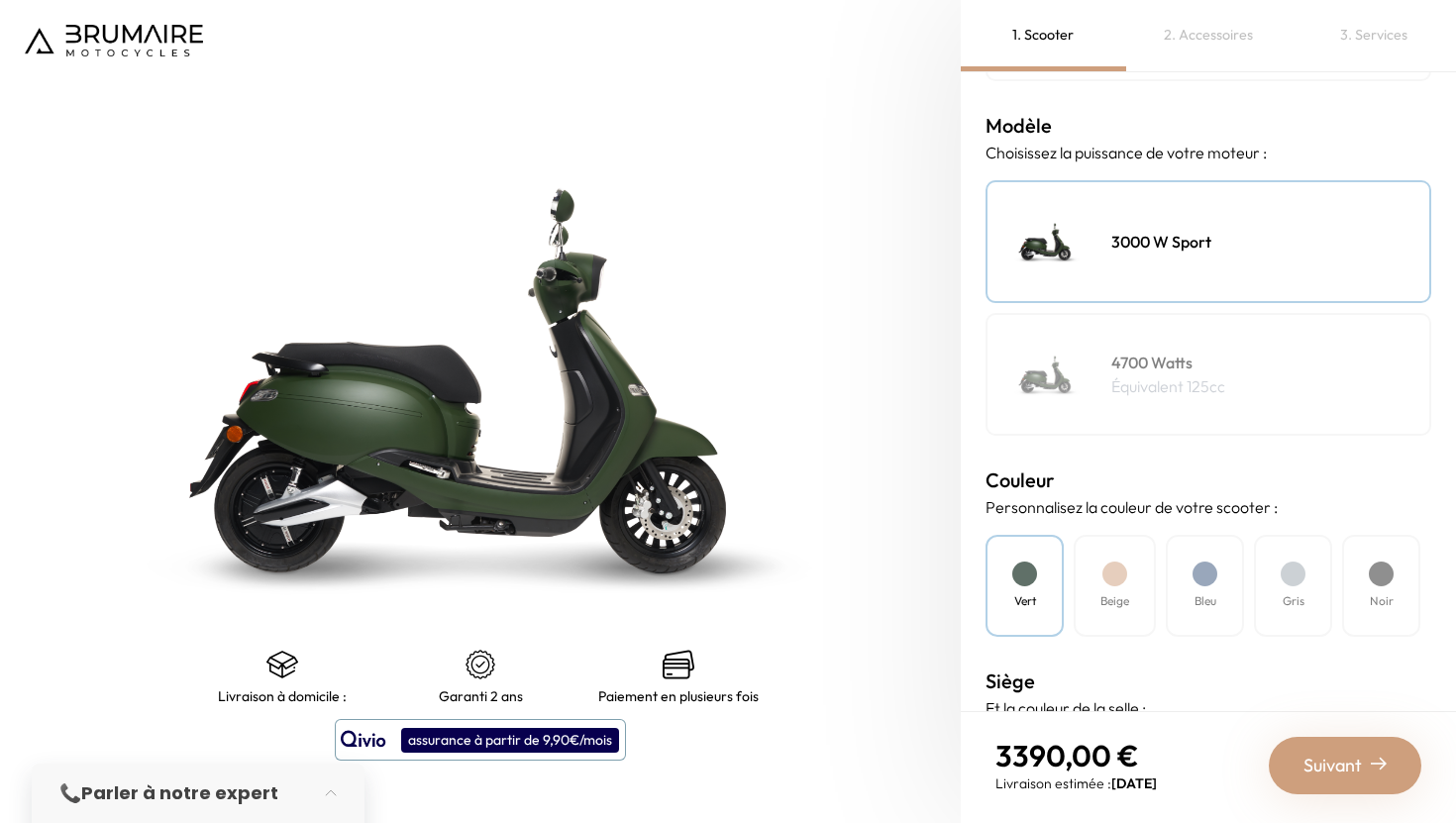 scroll, scrollTop: 265, scrollLeft: 0, axis: vertical 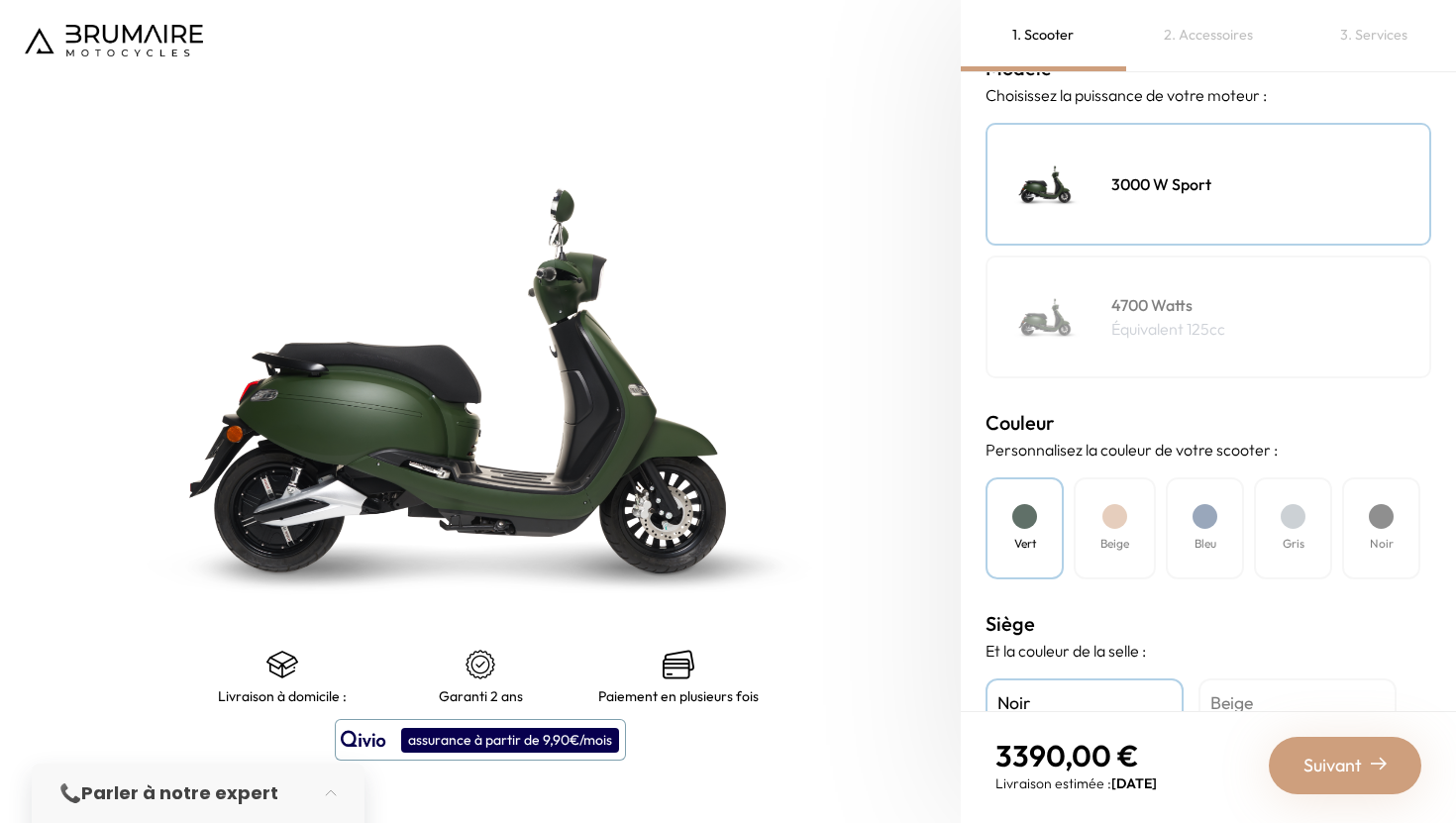 click at bounding box center (1204, 516) 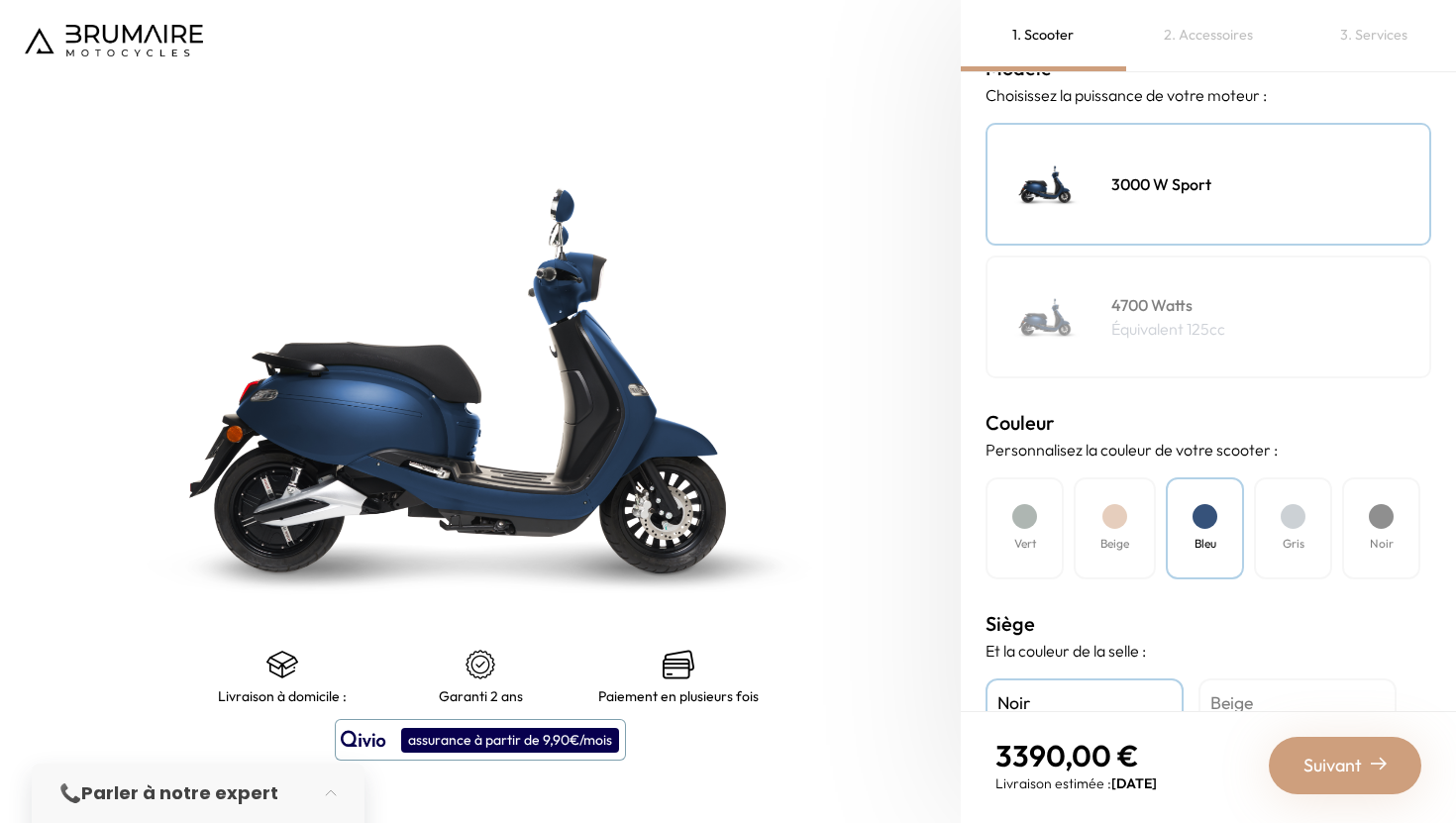 click on "Noir" at bounding box center (1381, 528) 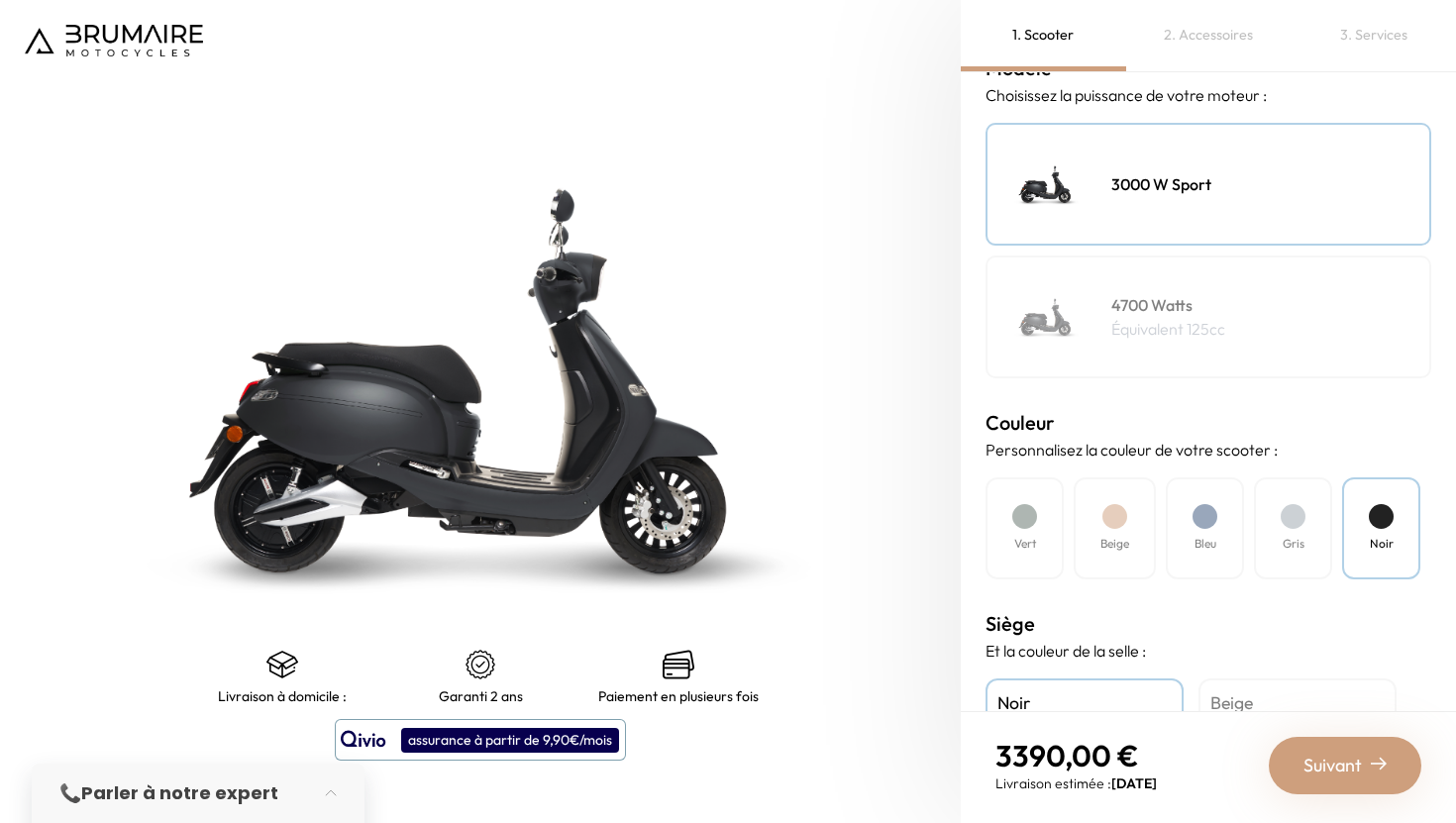 click at bounding box center [480, 380] 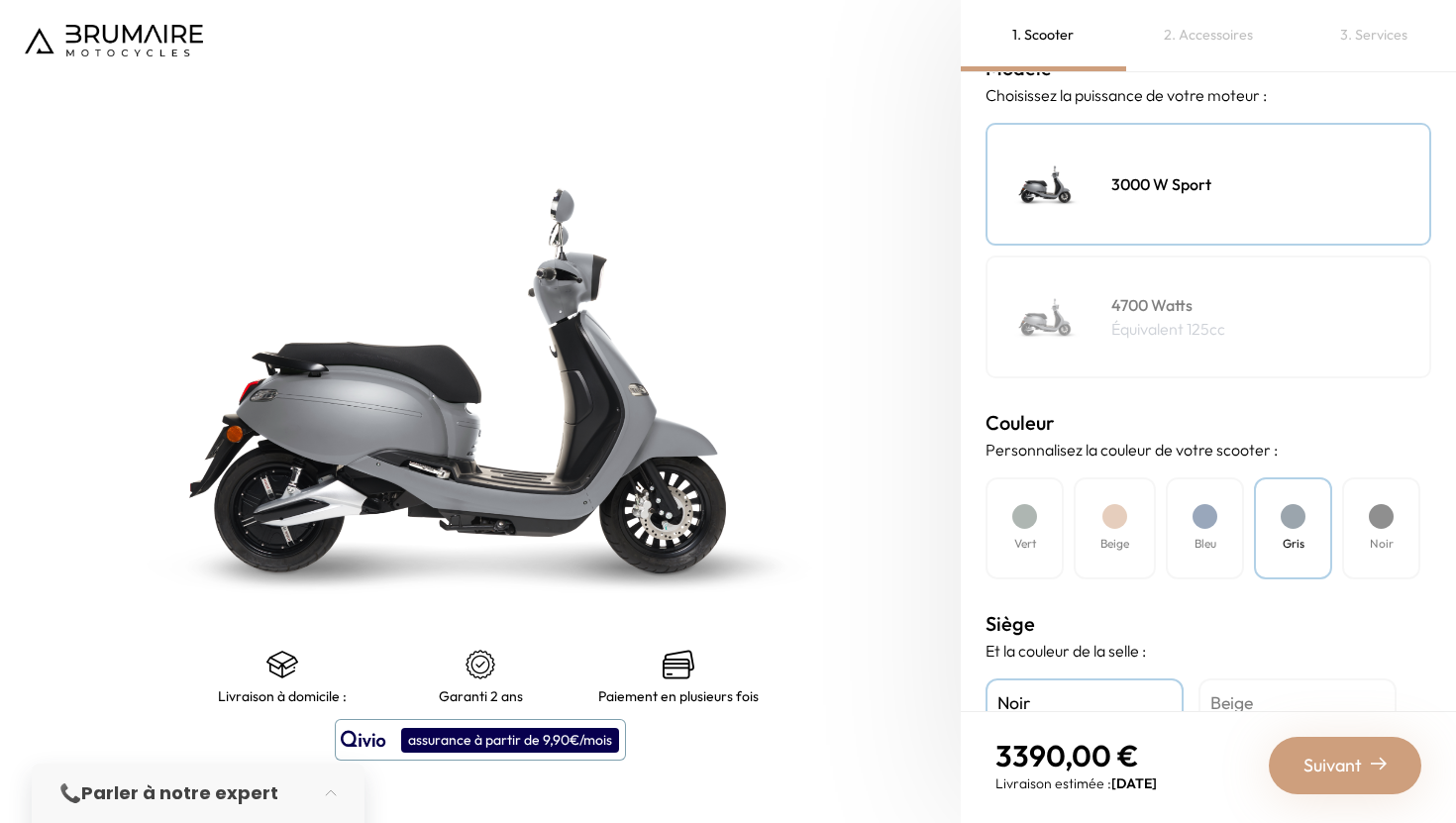 click at bounding box center (1204, 516) 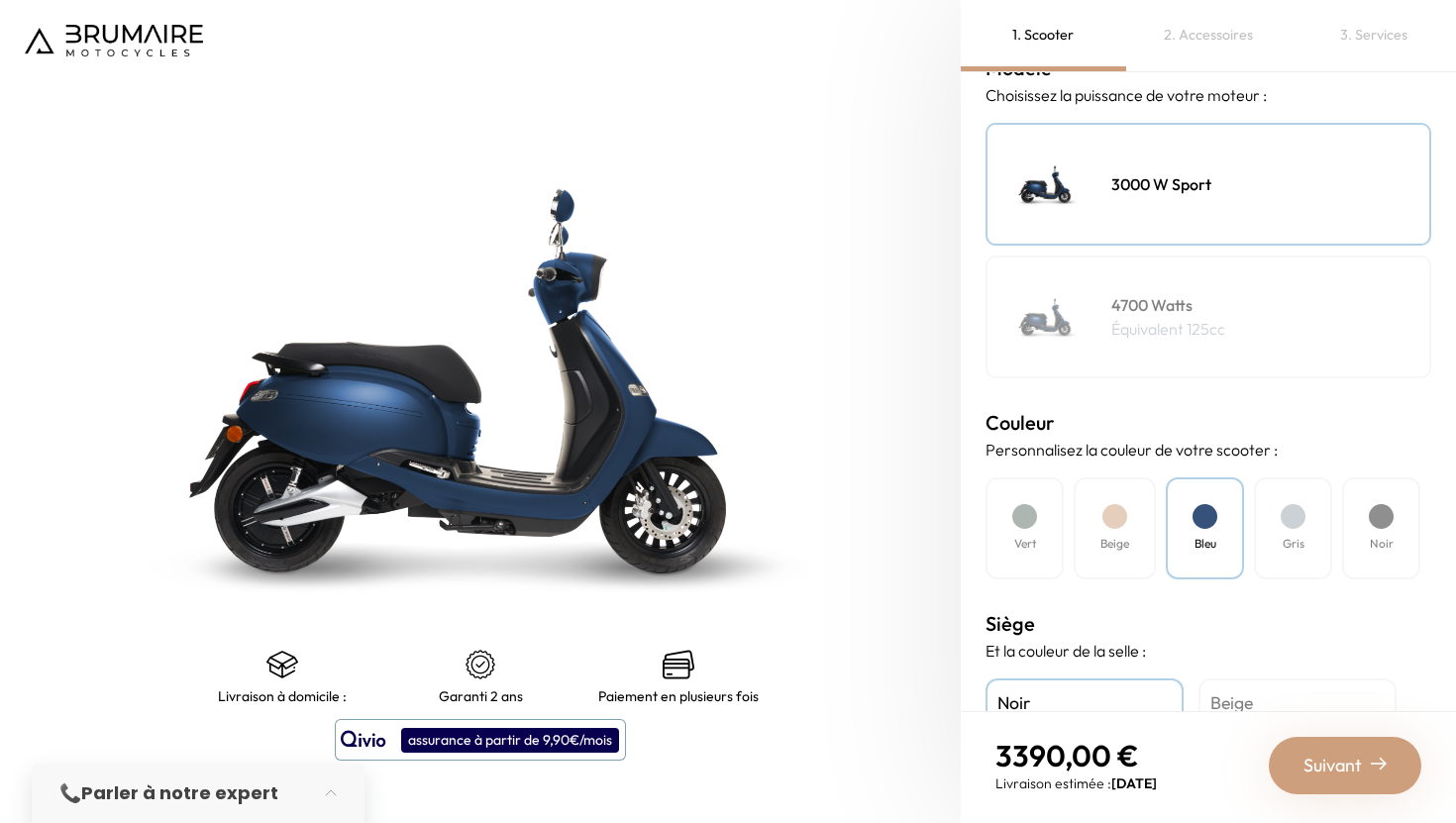 scroll, scrollTop: 505, scrollLeft: 0, axis: vertical 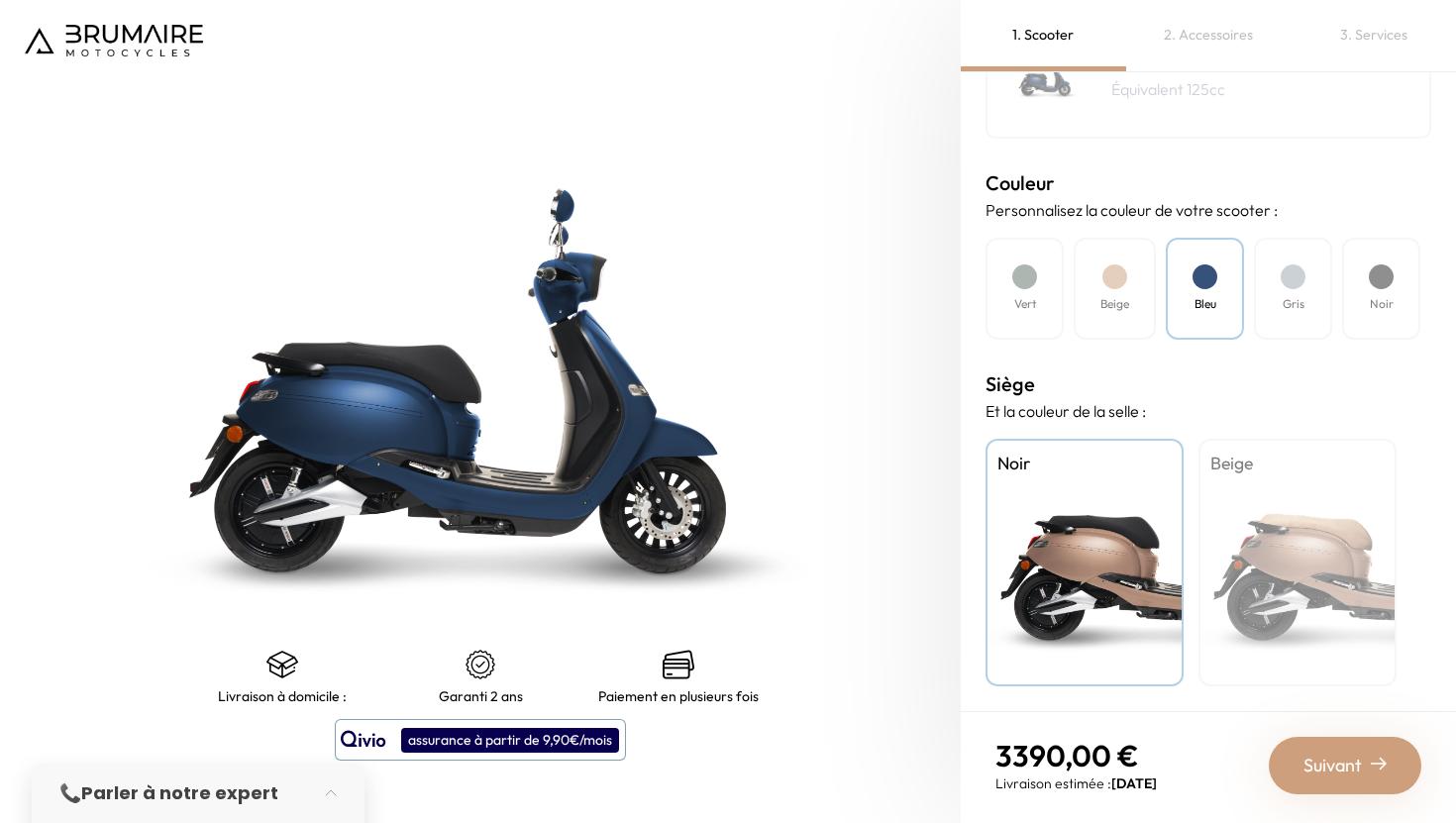 click on "Beige" at bounding box center [1298, 563] 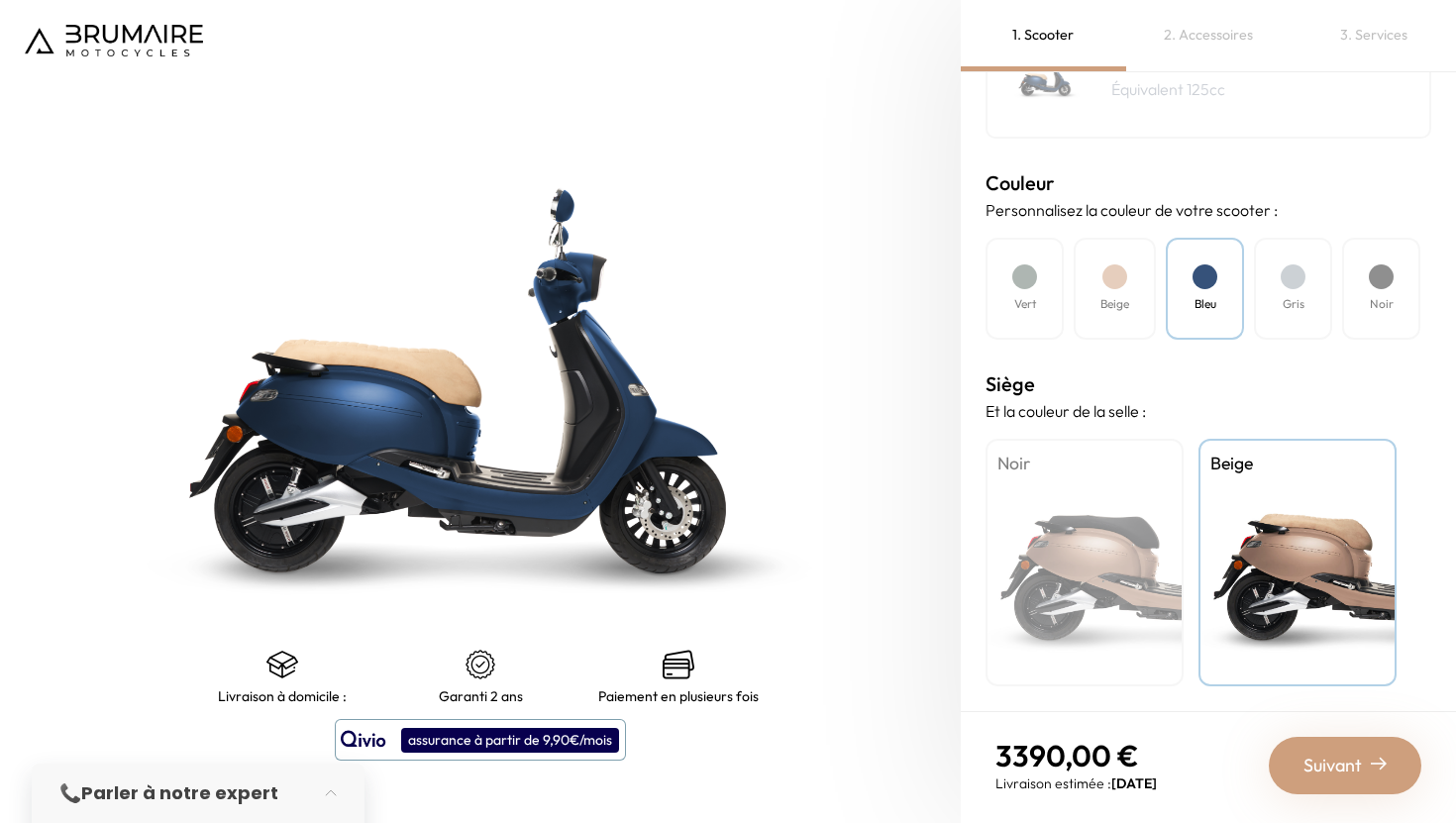 click on "Noir" at bounding box center (1085, 563) 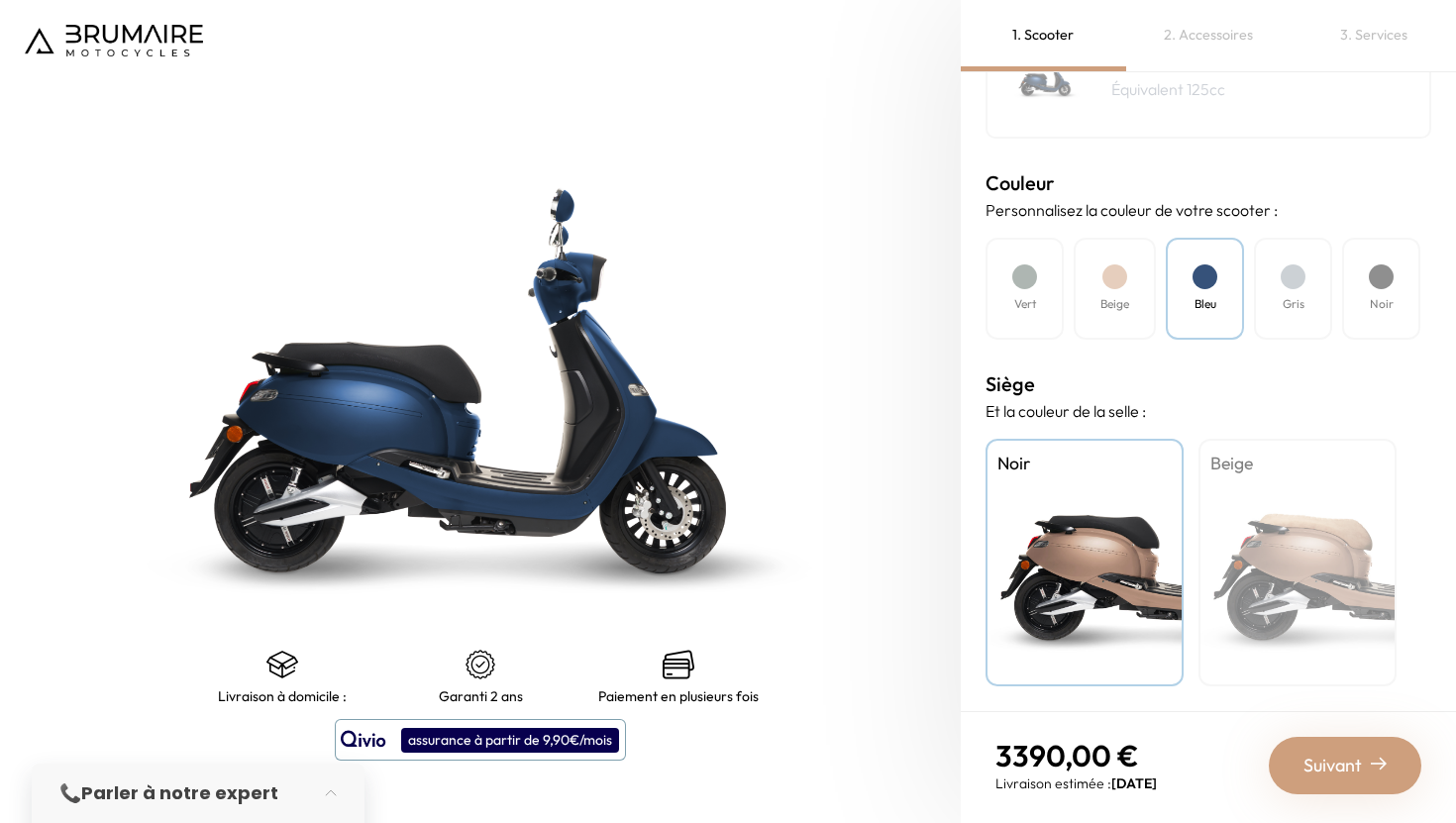 click on "Suivant" at bounding box center (1332, 766) 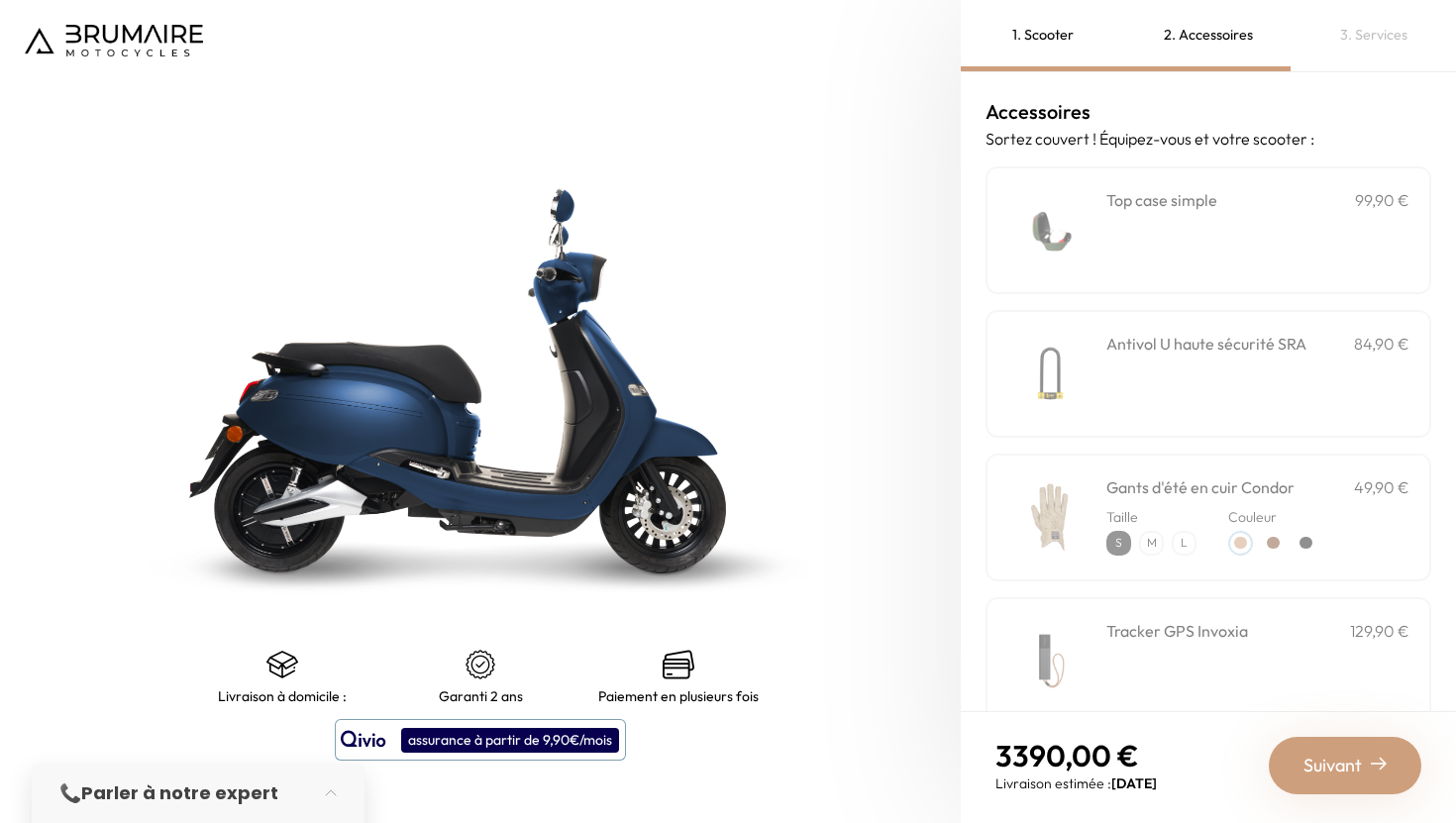 click on "**********" at bounding box center [1258, 230] 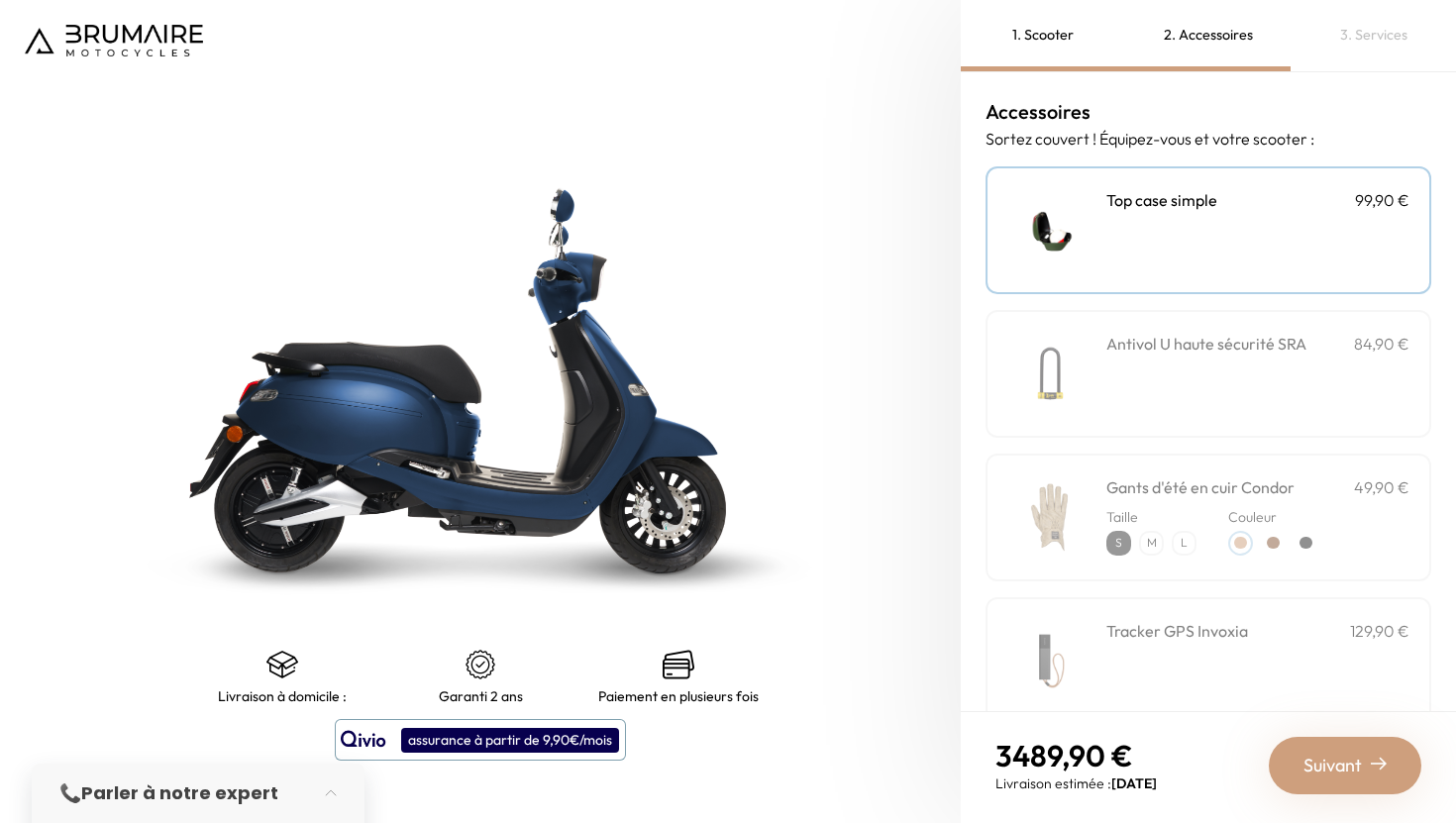 click on "**********" at bounding box center [1258, 230] 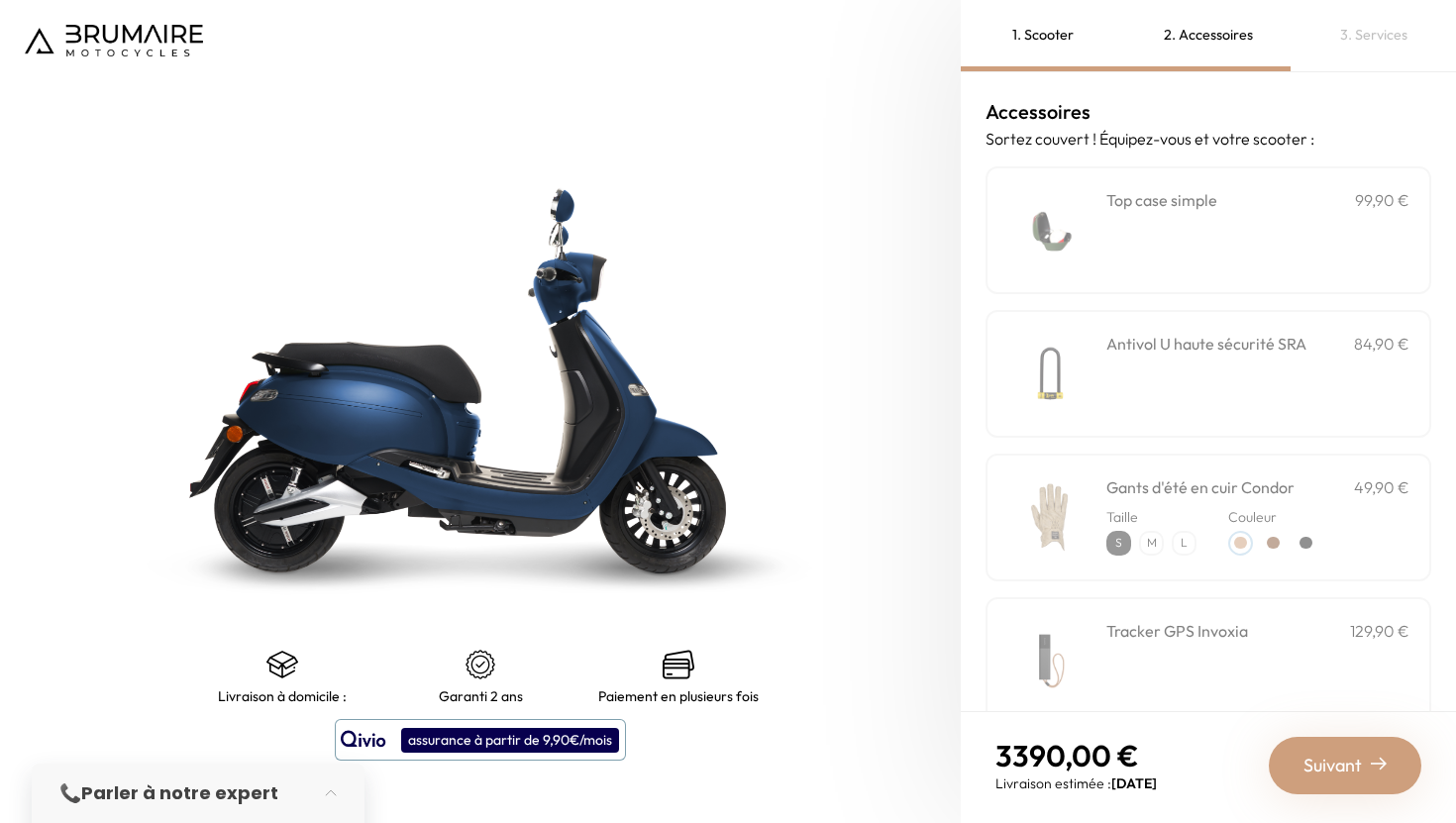 click on "**********" at bounding box center (1258, 230) 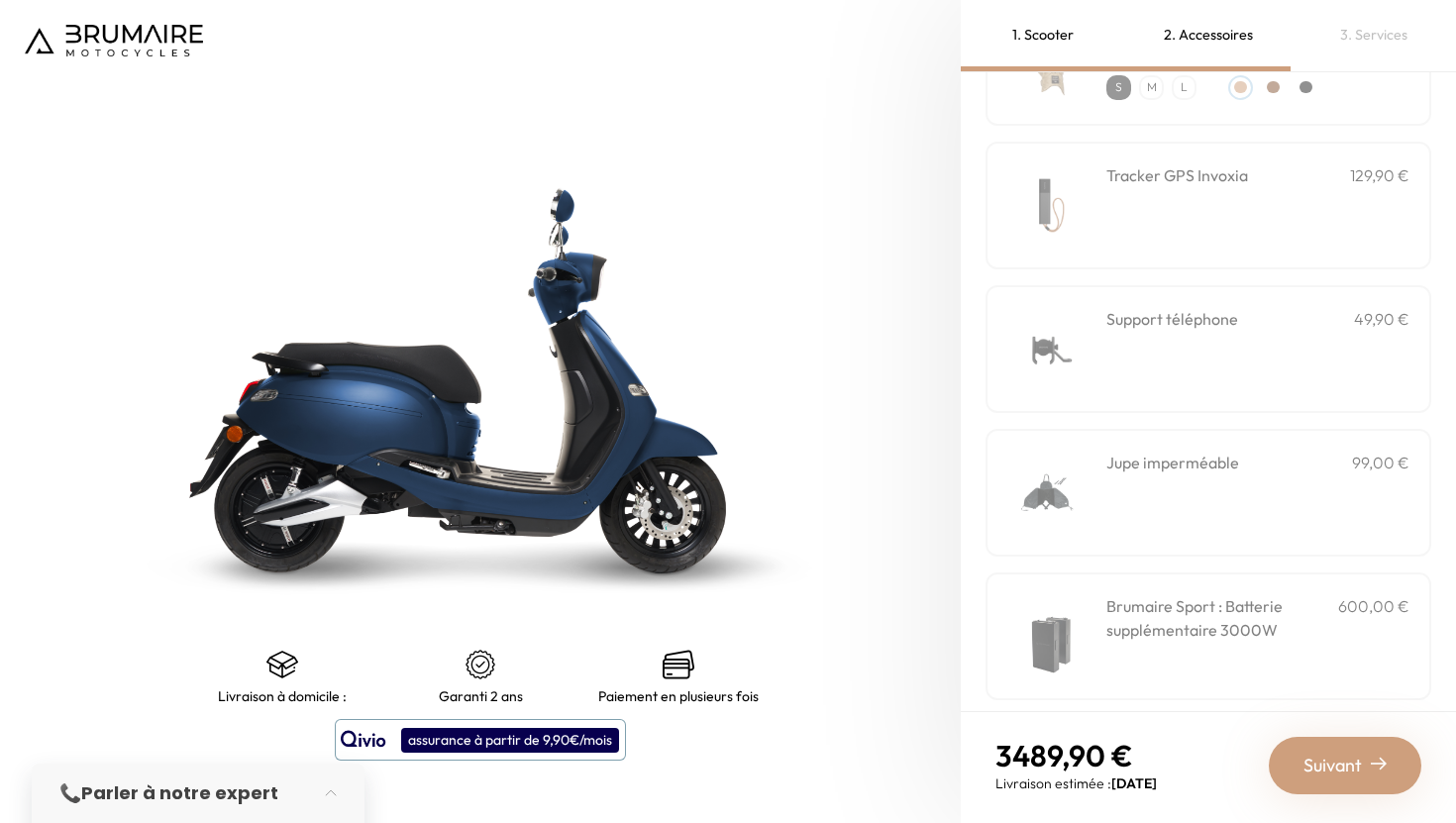 scroll, scrollTop: 459, scrollLeft: 0, axis: vertical 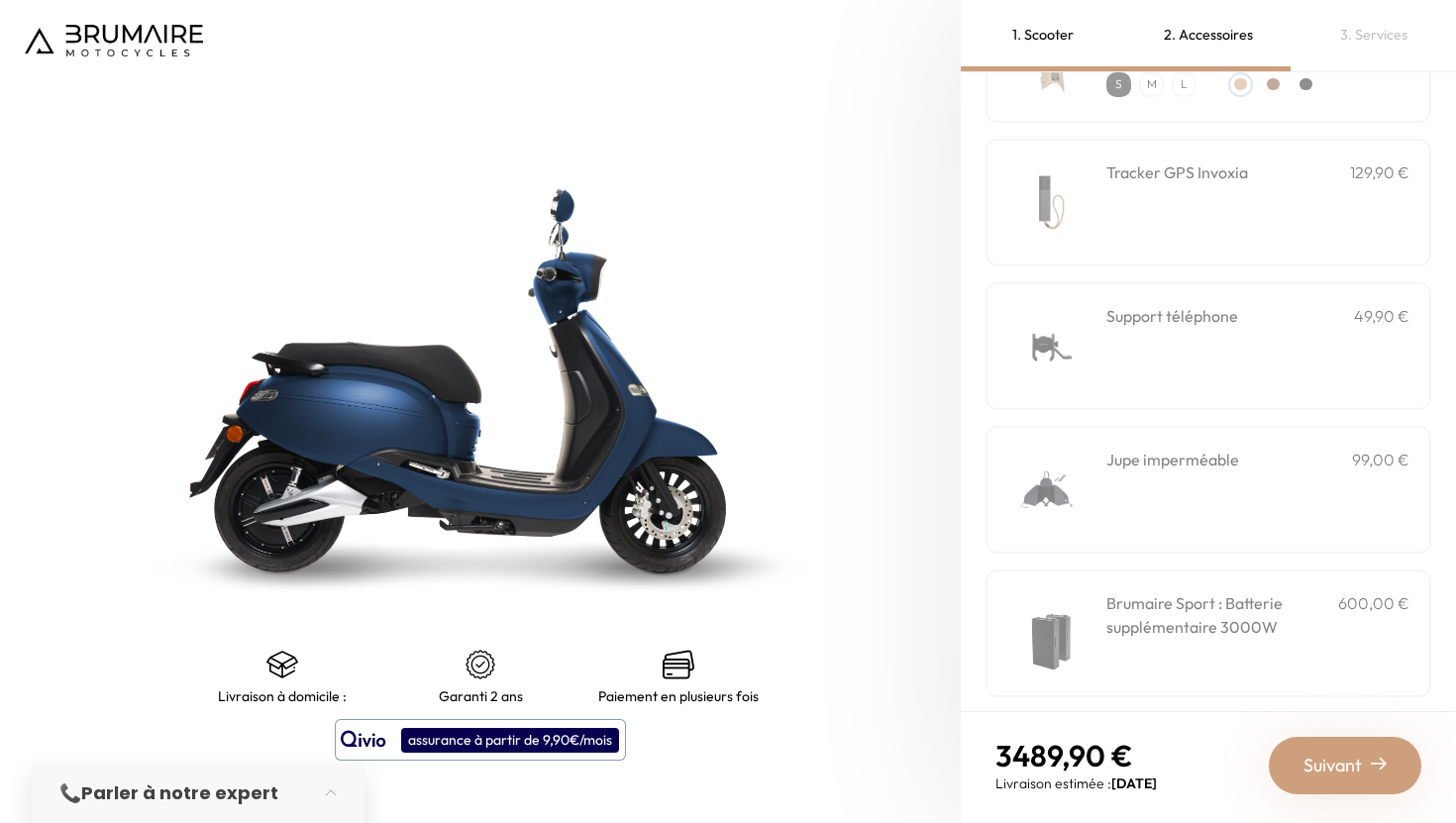 click on "Support téléphone
49,90 €" at bounding box center (1258, 346) 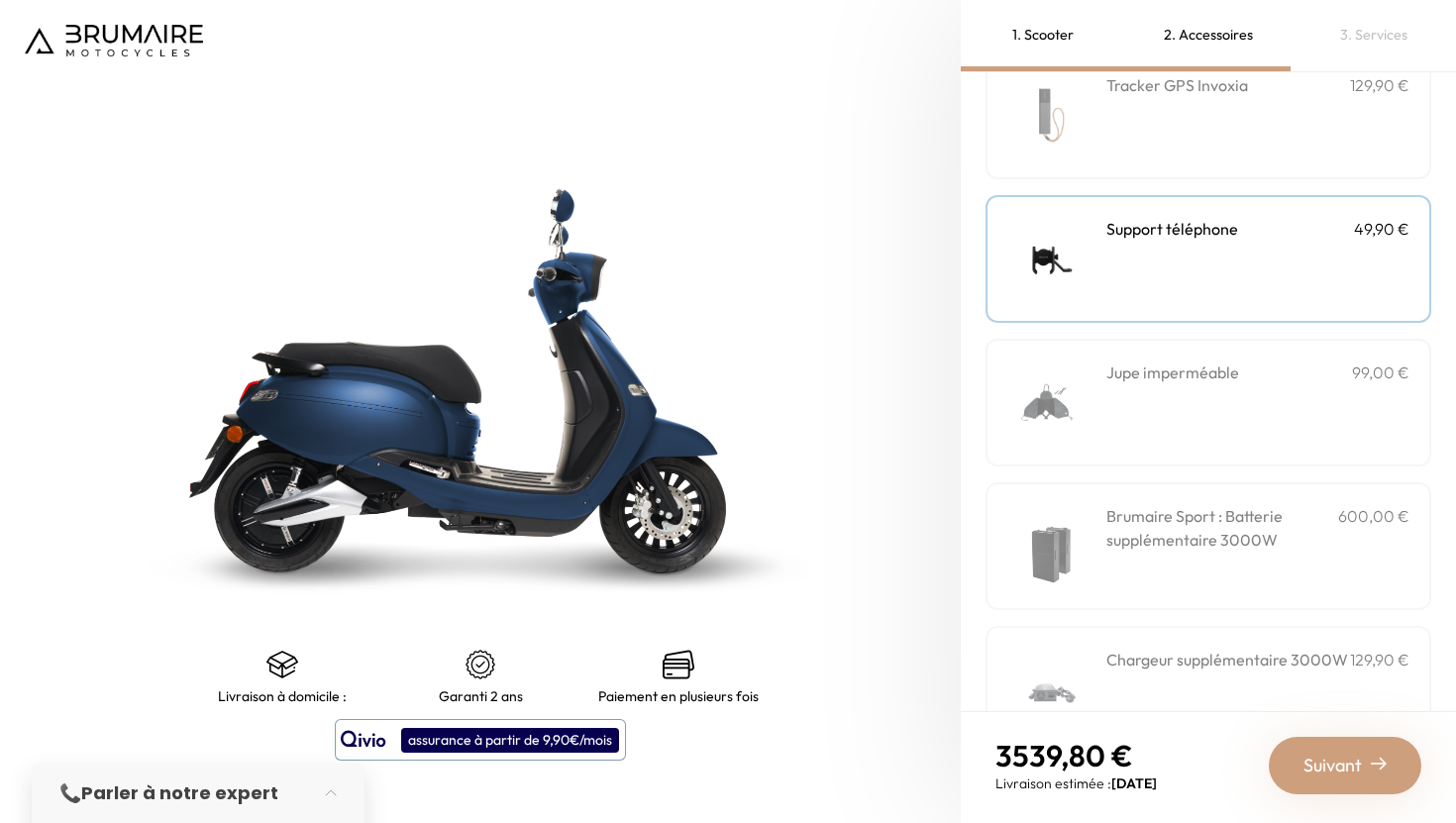scroll, scrollTop: 549, scrollLeft: 0, axis: vertical 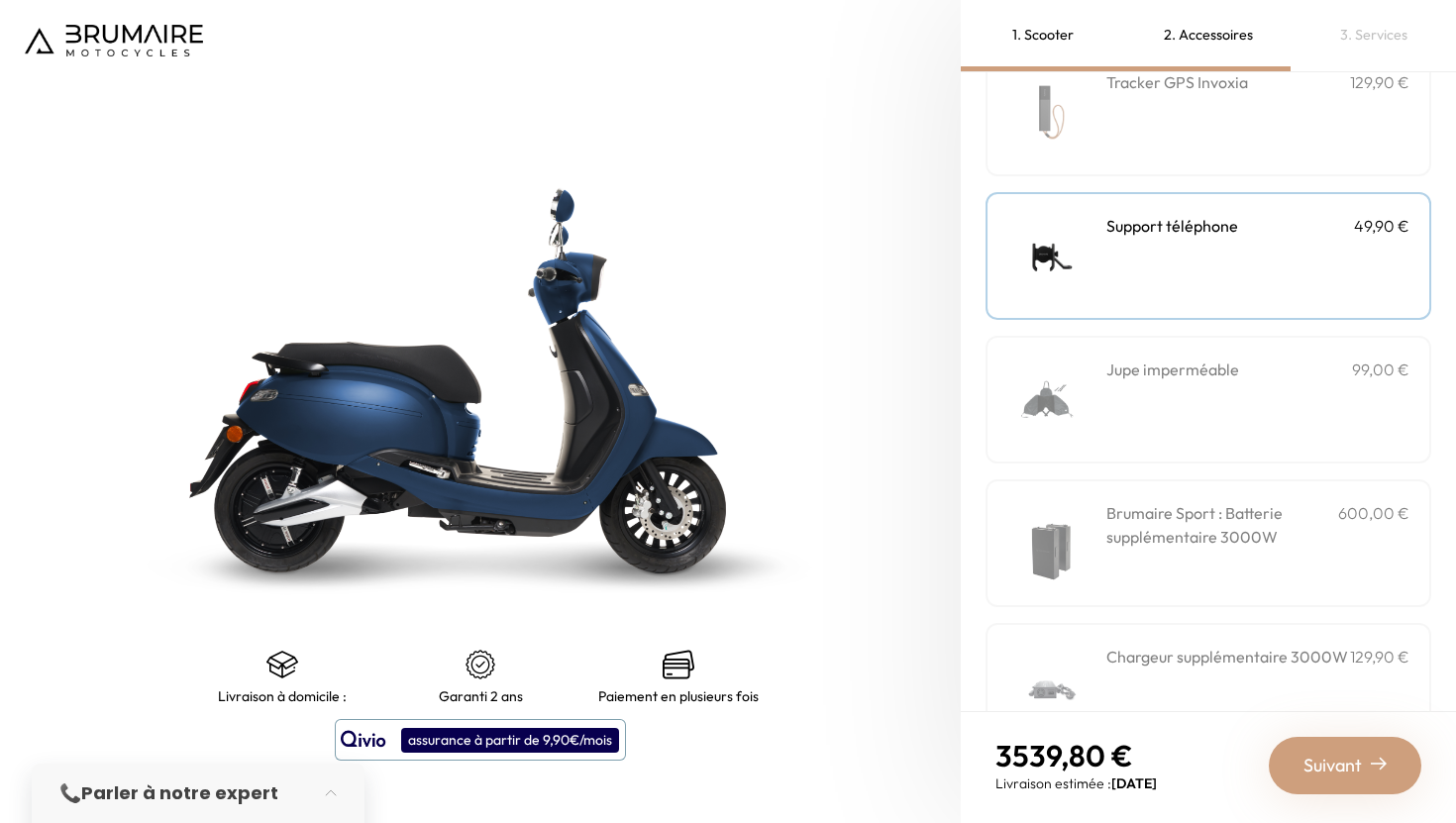 click on "Jupe imperméable" at bounding box center (1173, 369) 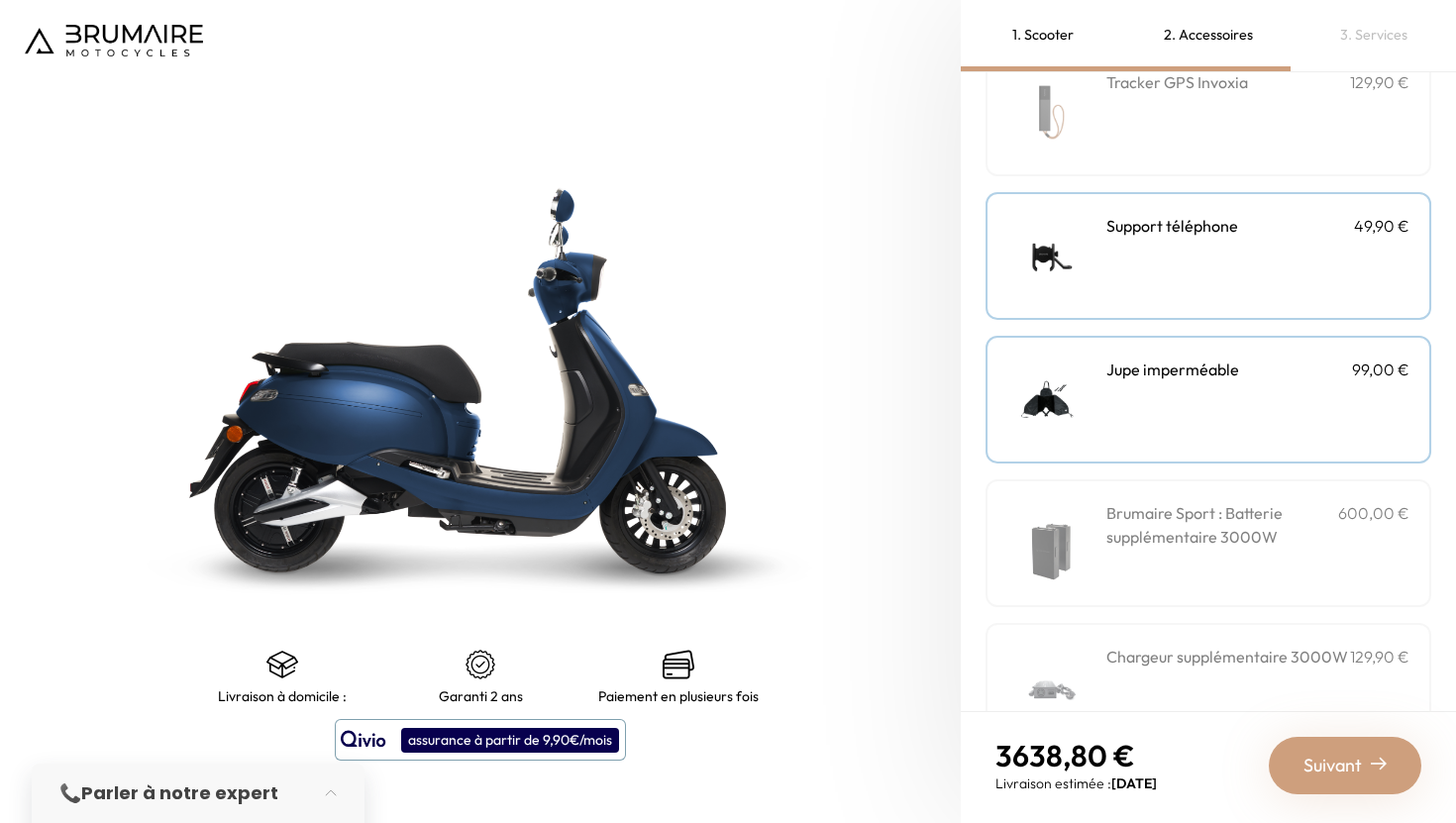 scroll, scrollTop: 613, scrollLeft: 0, axis: vertical 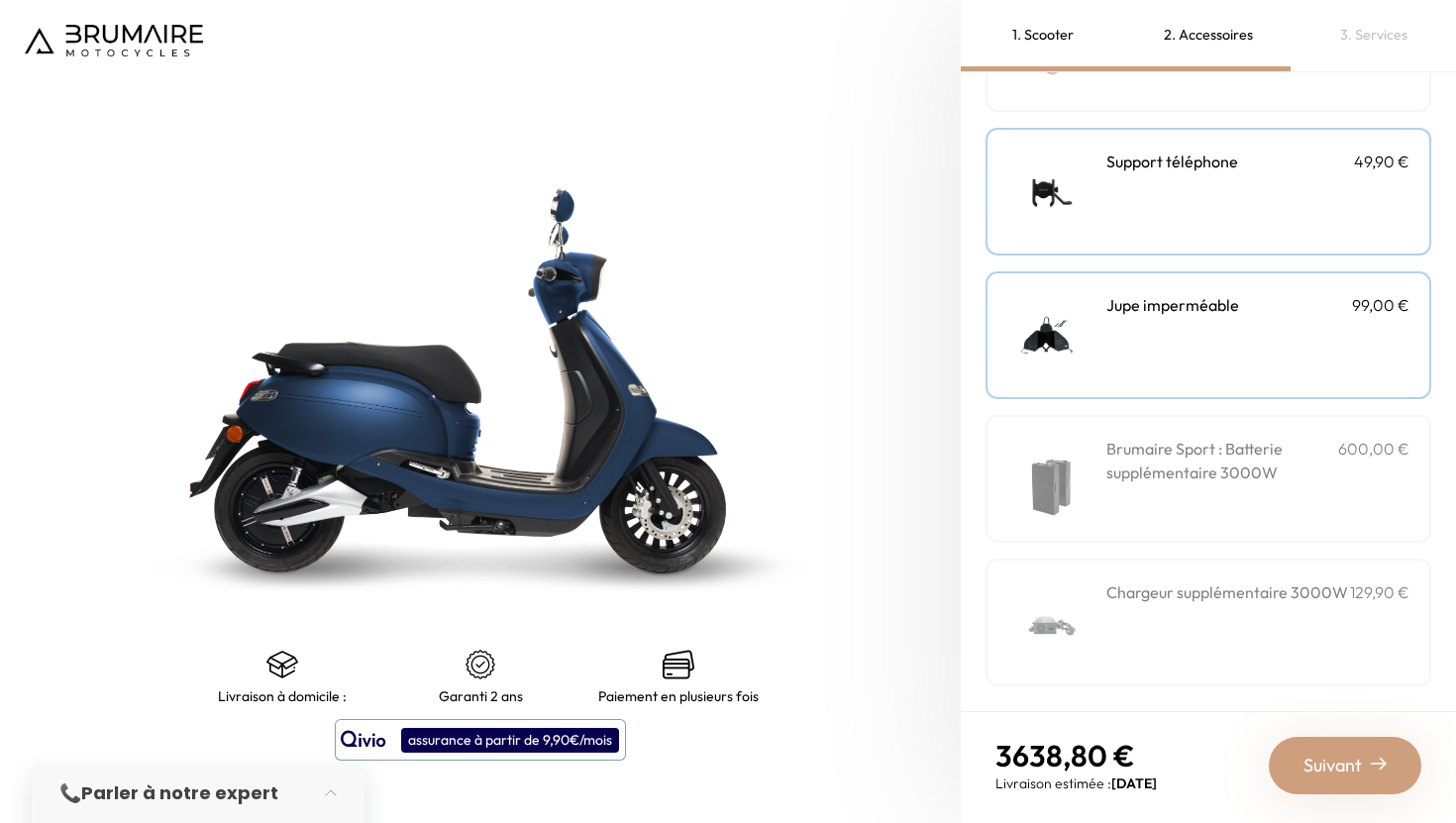 click on "Chargeur supplémentaire 3000W
129,90 €" at bounding box center [1258, 622] 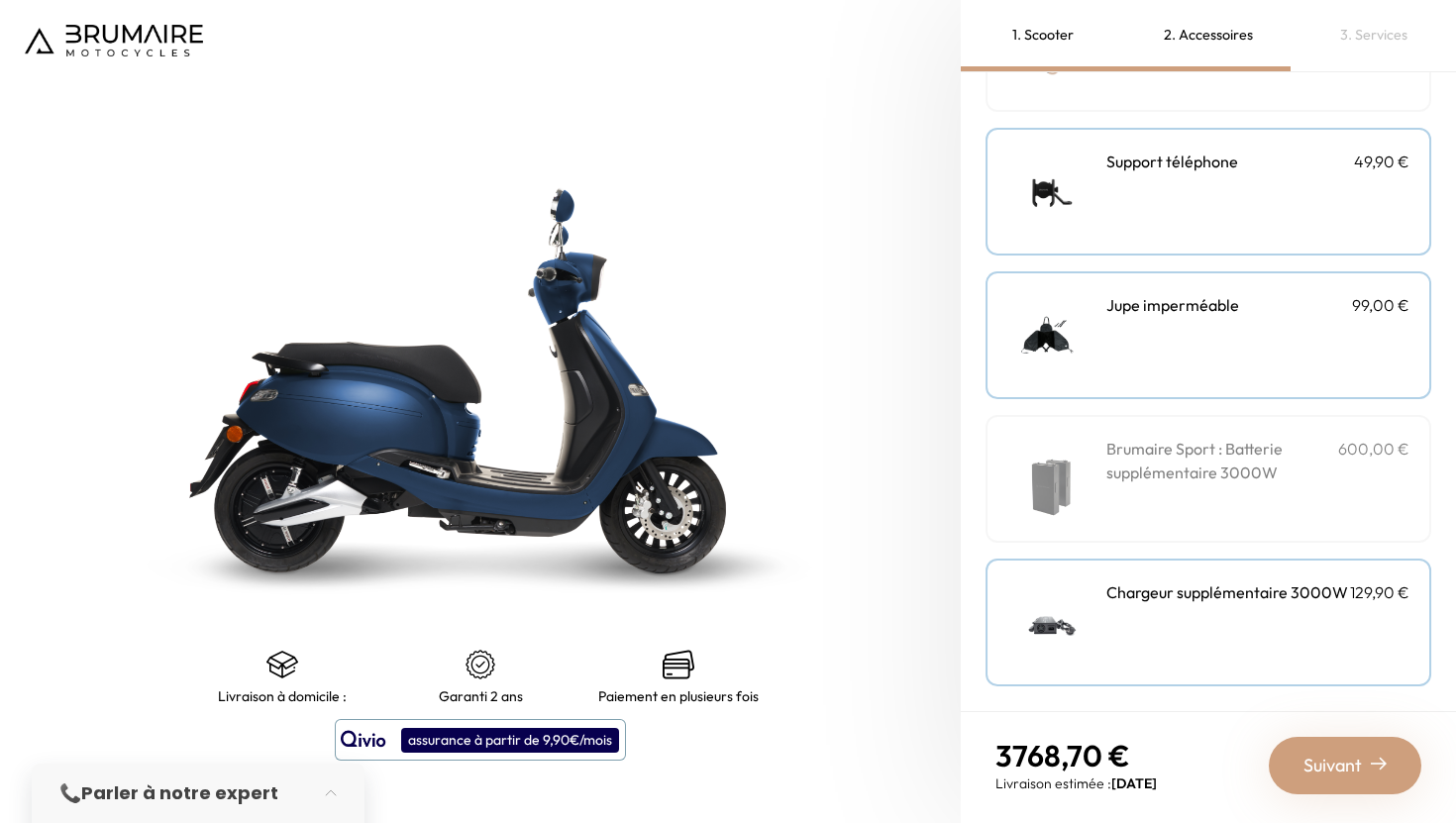 click on "Chargeur supplémentaire 3000W
129,90 €" at bounding box center [1258, 622] 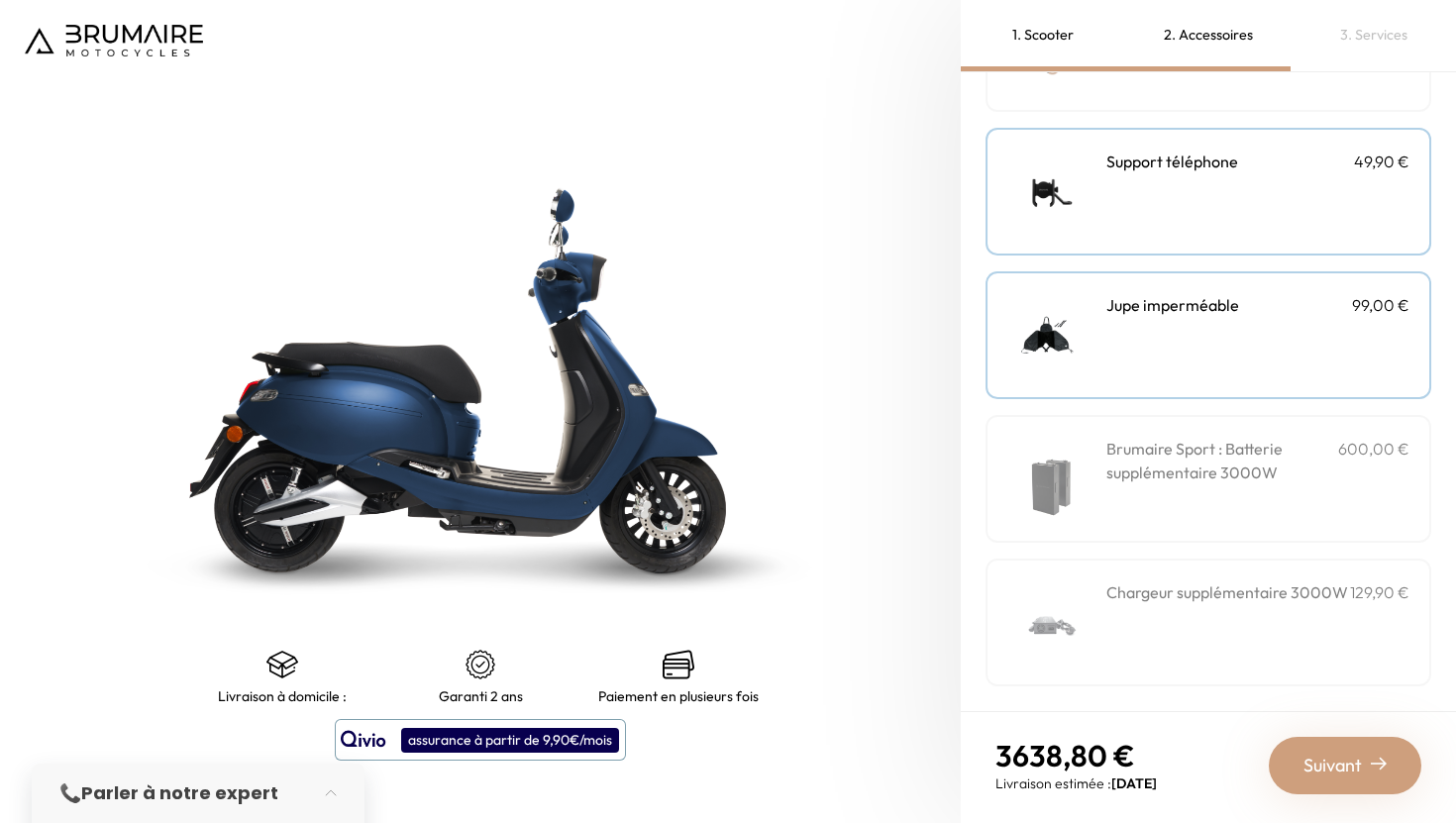 click on "Suivant" at bounding box center [1332, 766] 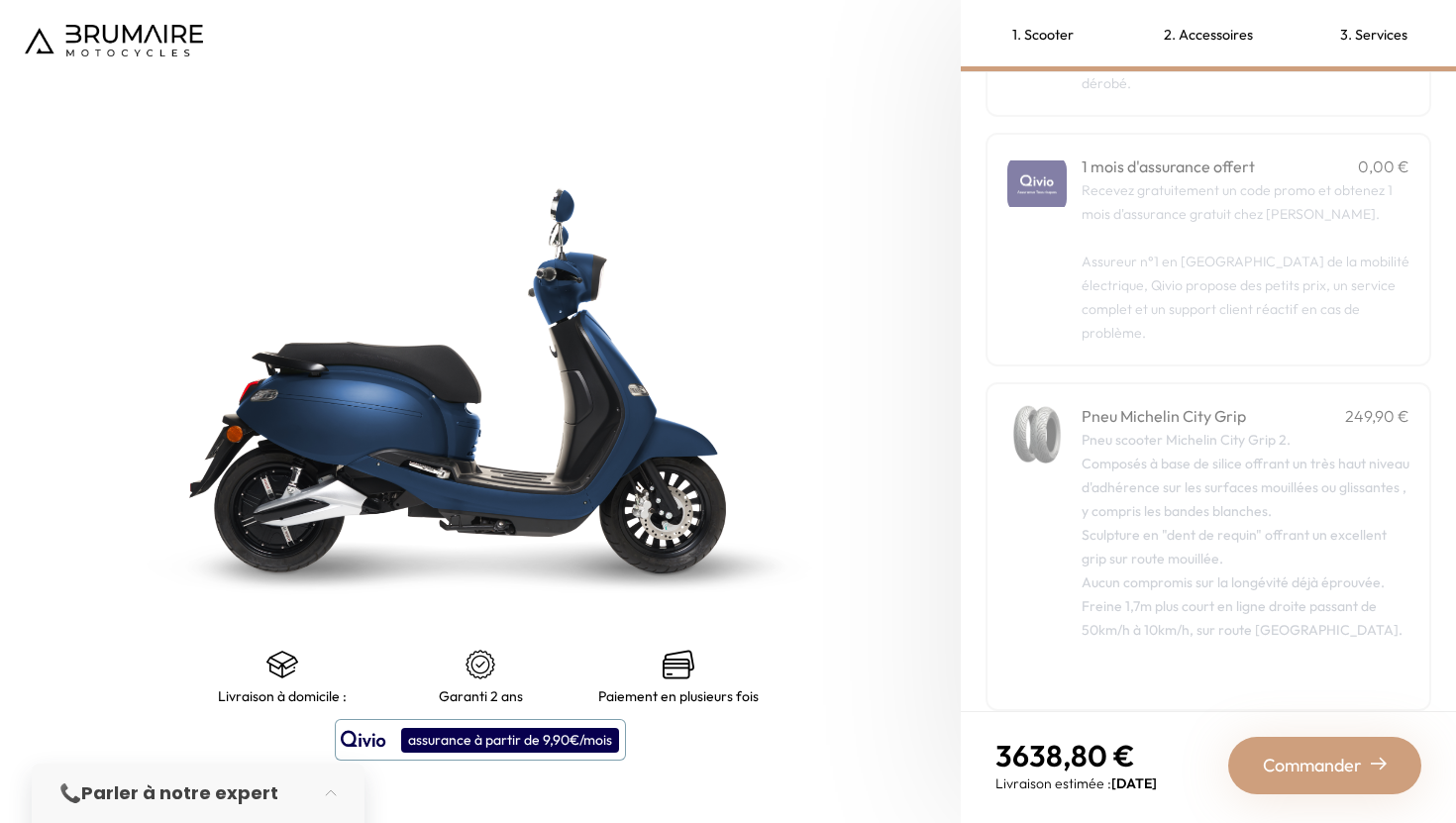 scroll, scrollTop: 260, scrollLeft: 0, axis: vertical 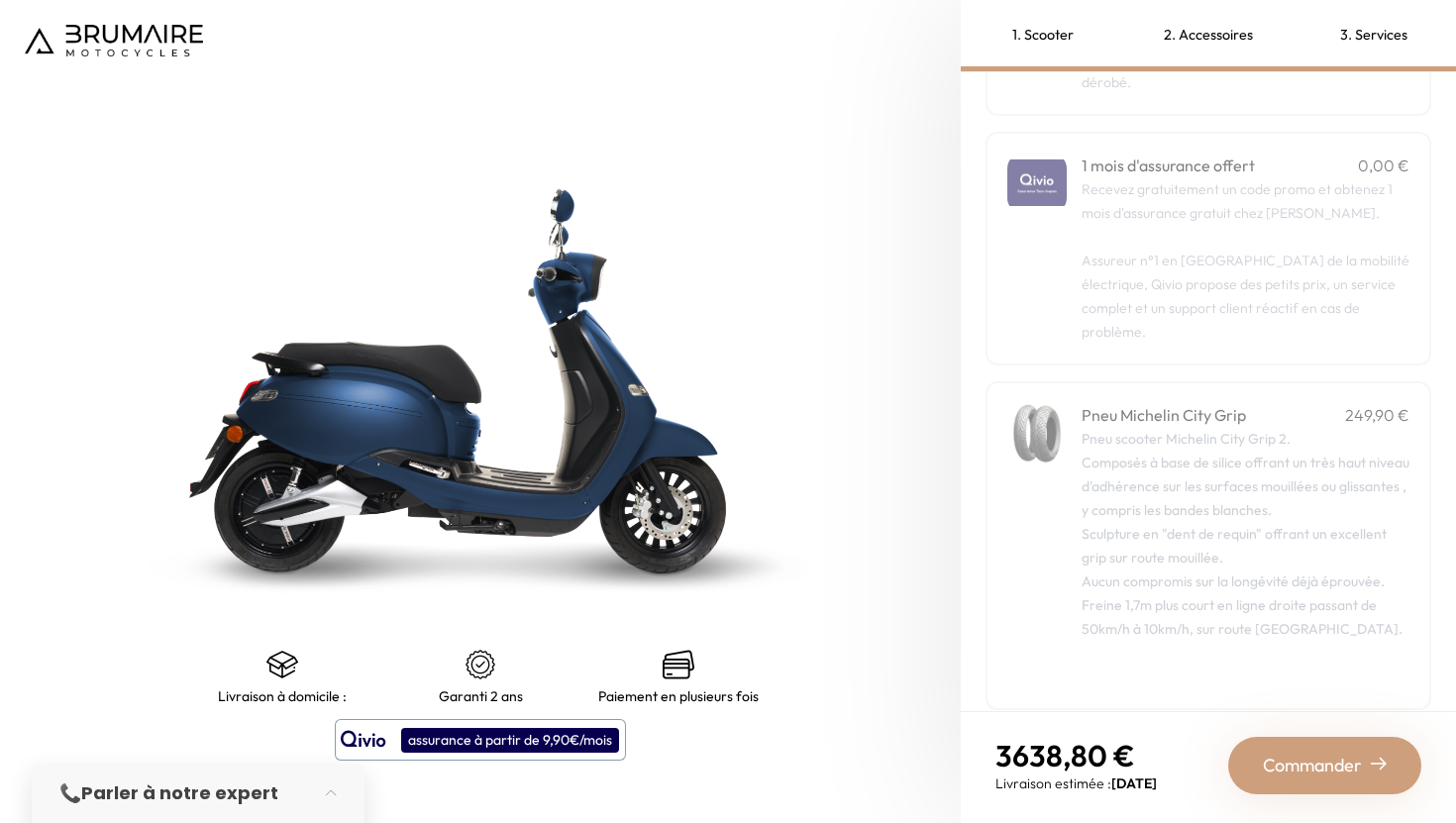 click at bounding box center [678, 665] 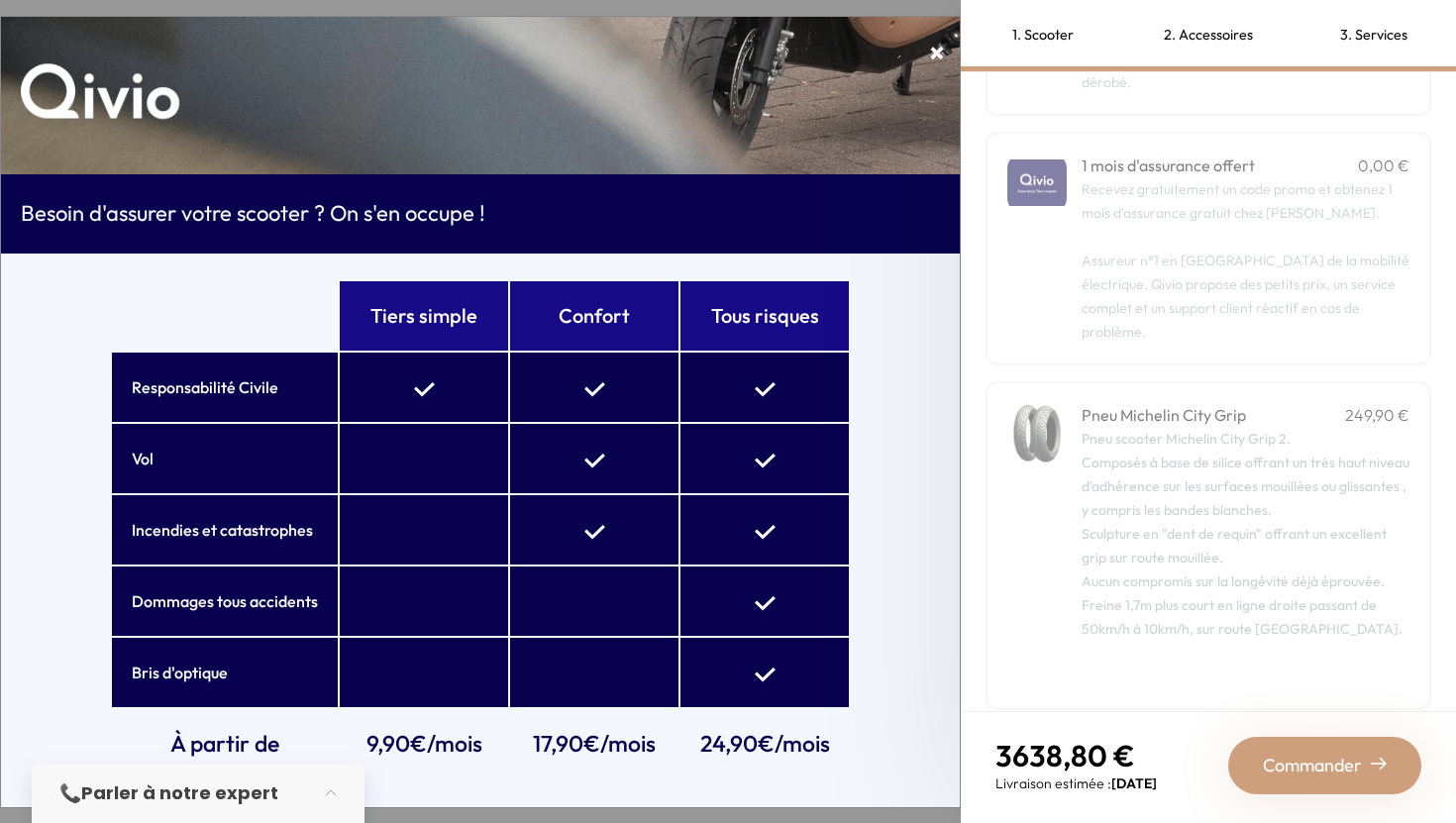 click at bounding box center [765, 672] 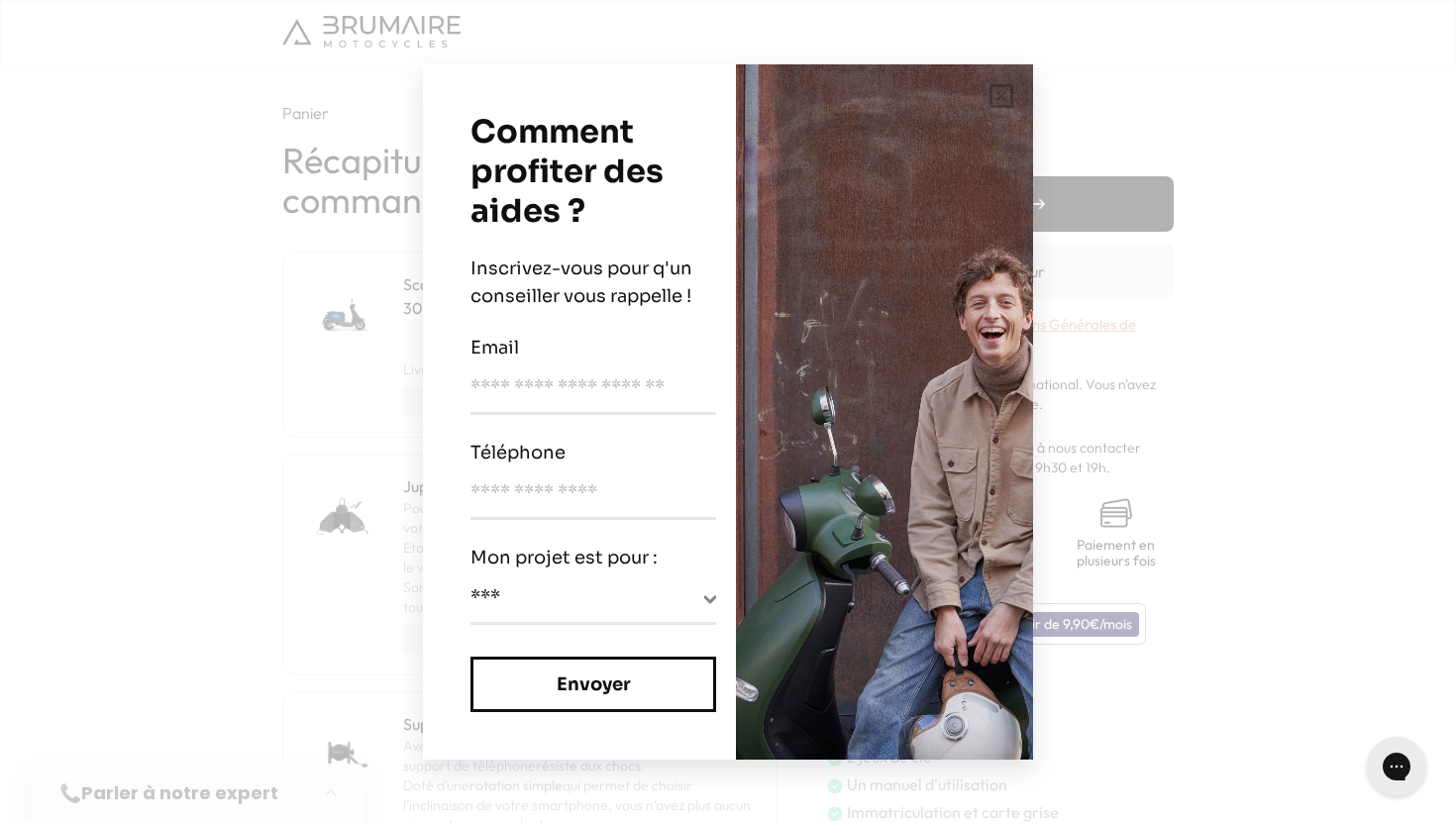 scroll, scrollTop: 0, scrollLeft: 0, axis: both 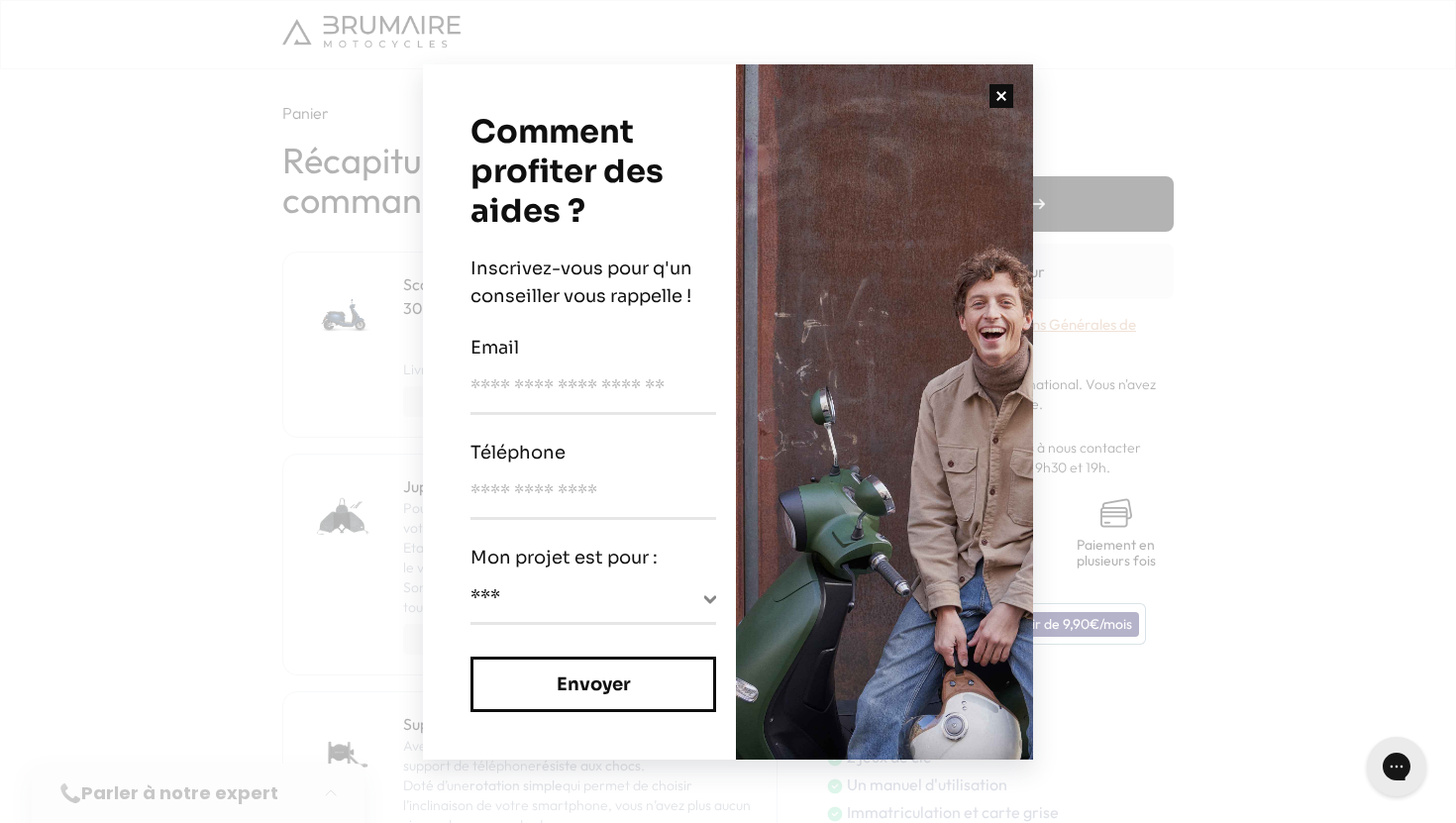 click at bounding box center [1001, 96] 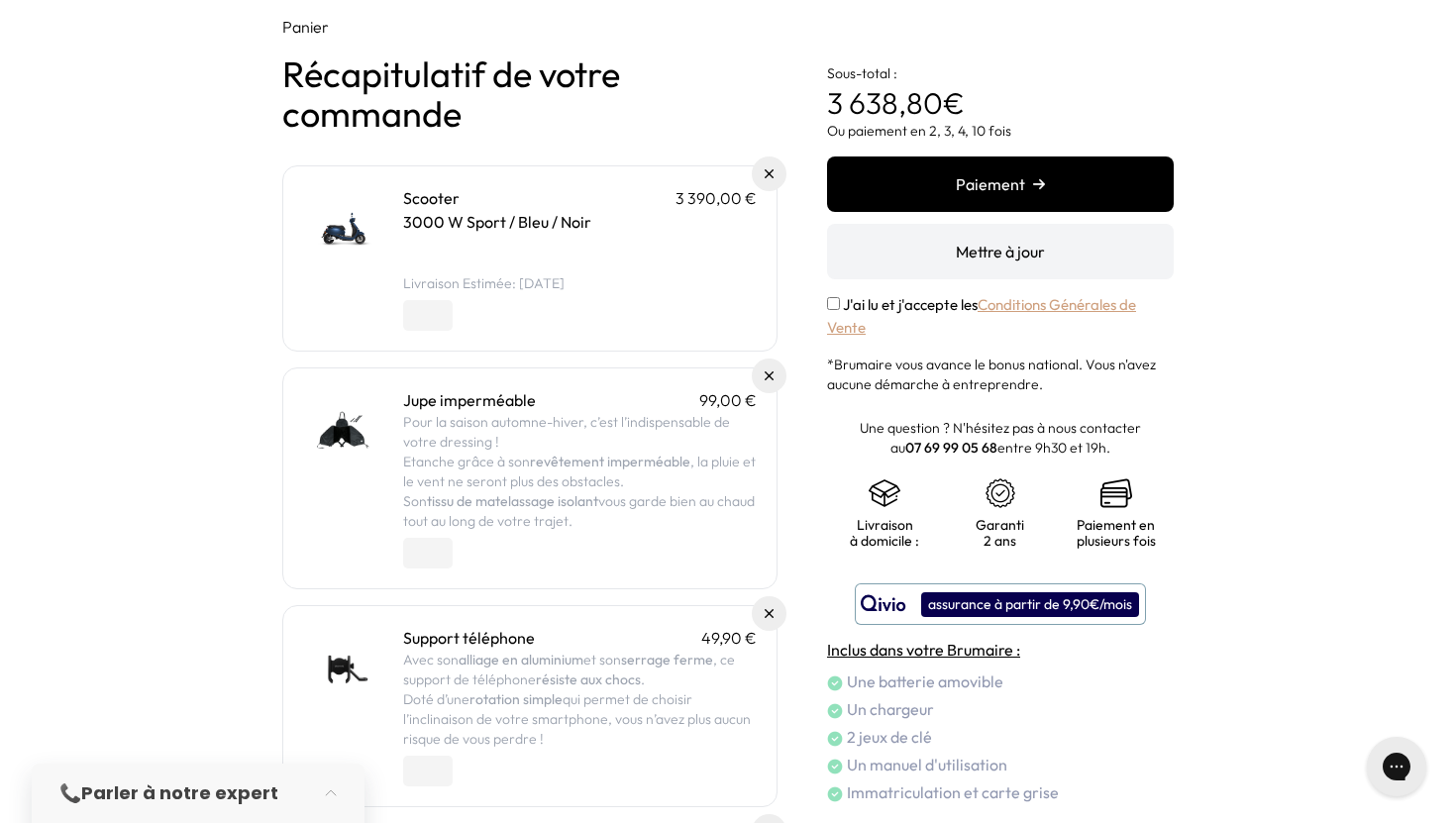 scroll, scrollTop: 0, scrollLeft: 0, axis: both 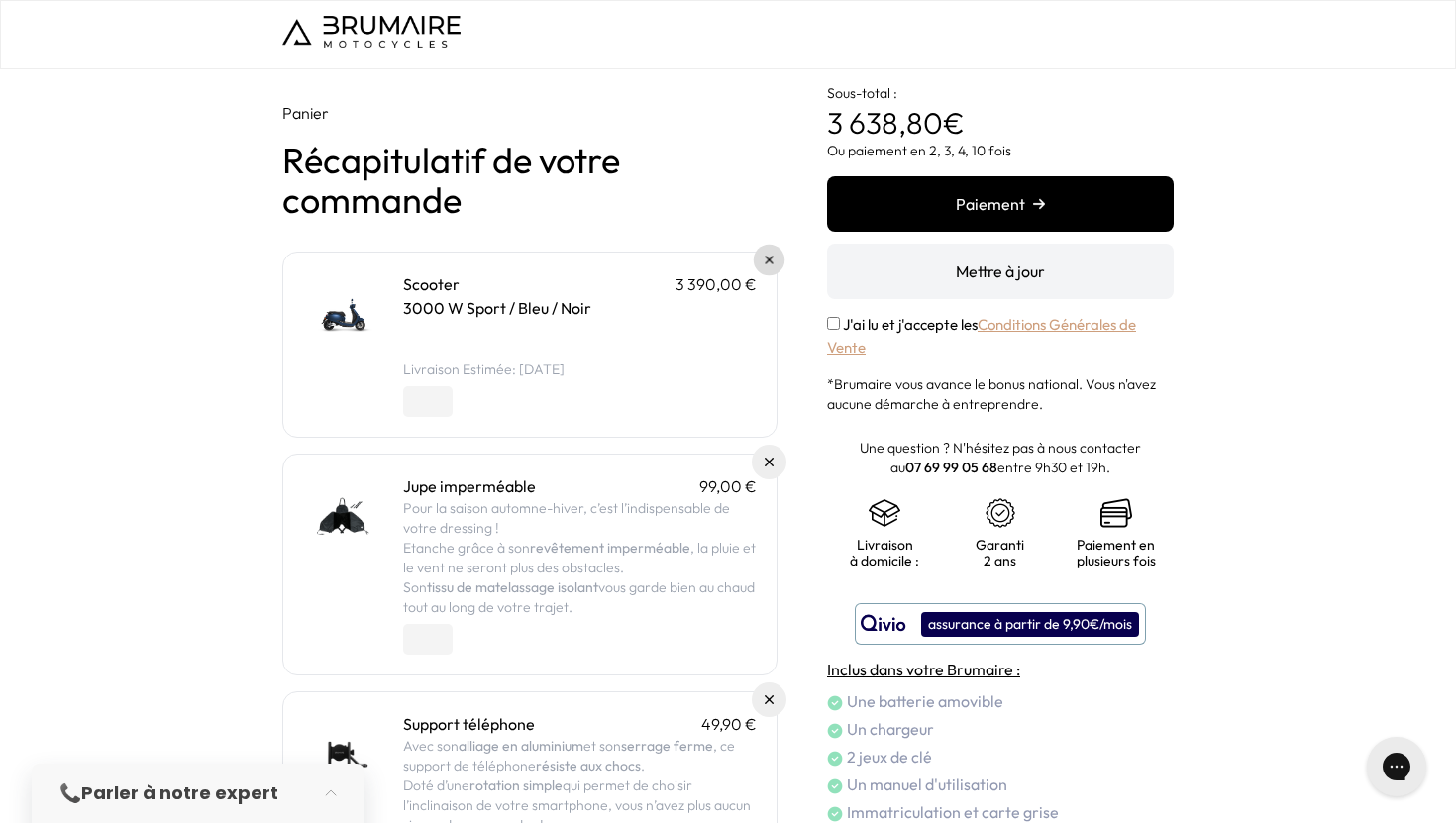 click at bounding box center [770, 260] 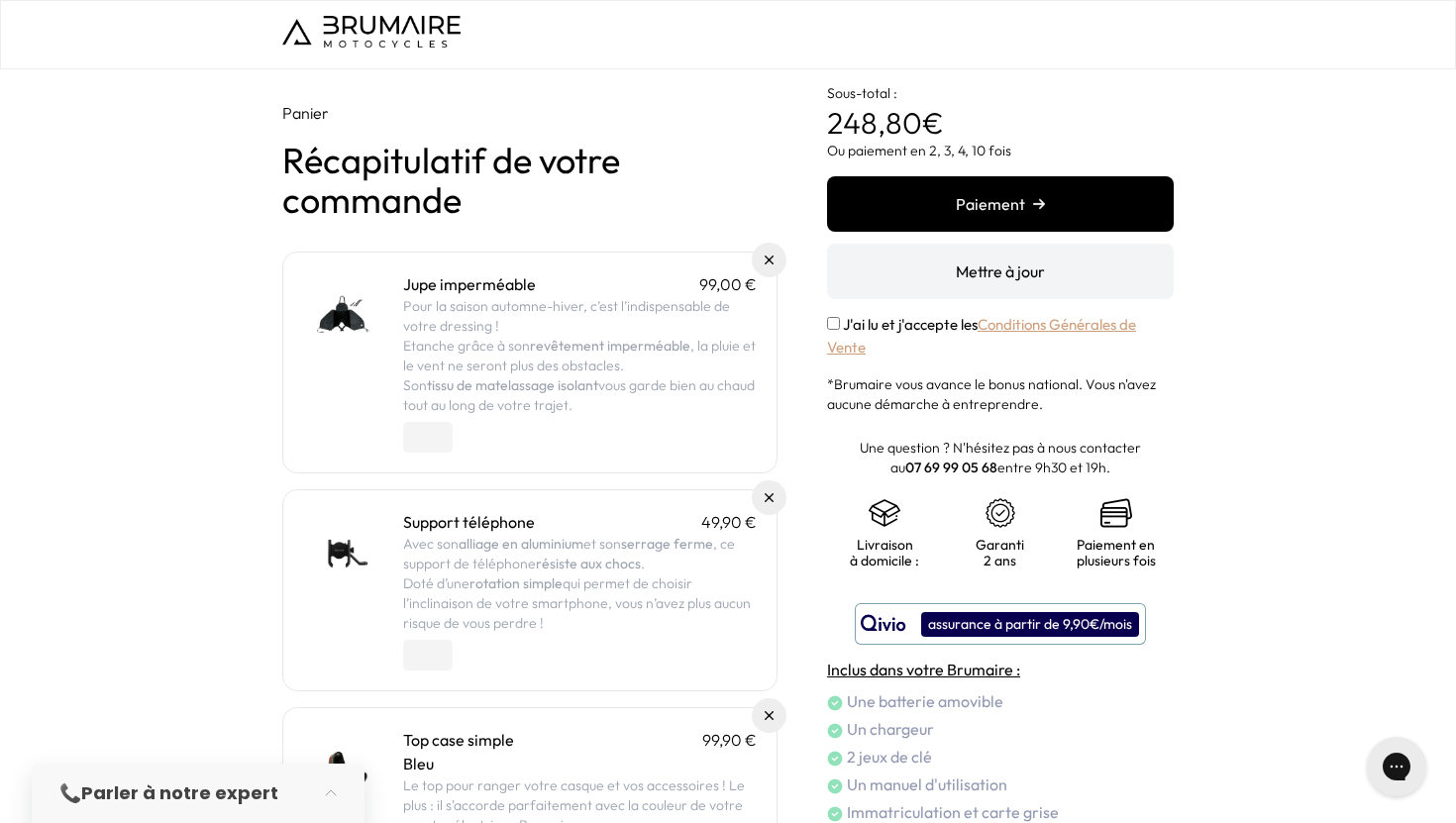 scroll, scrollTop: 0, scrollLeft: 0, axis: both 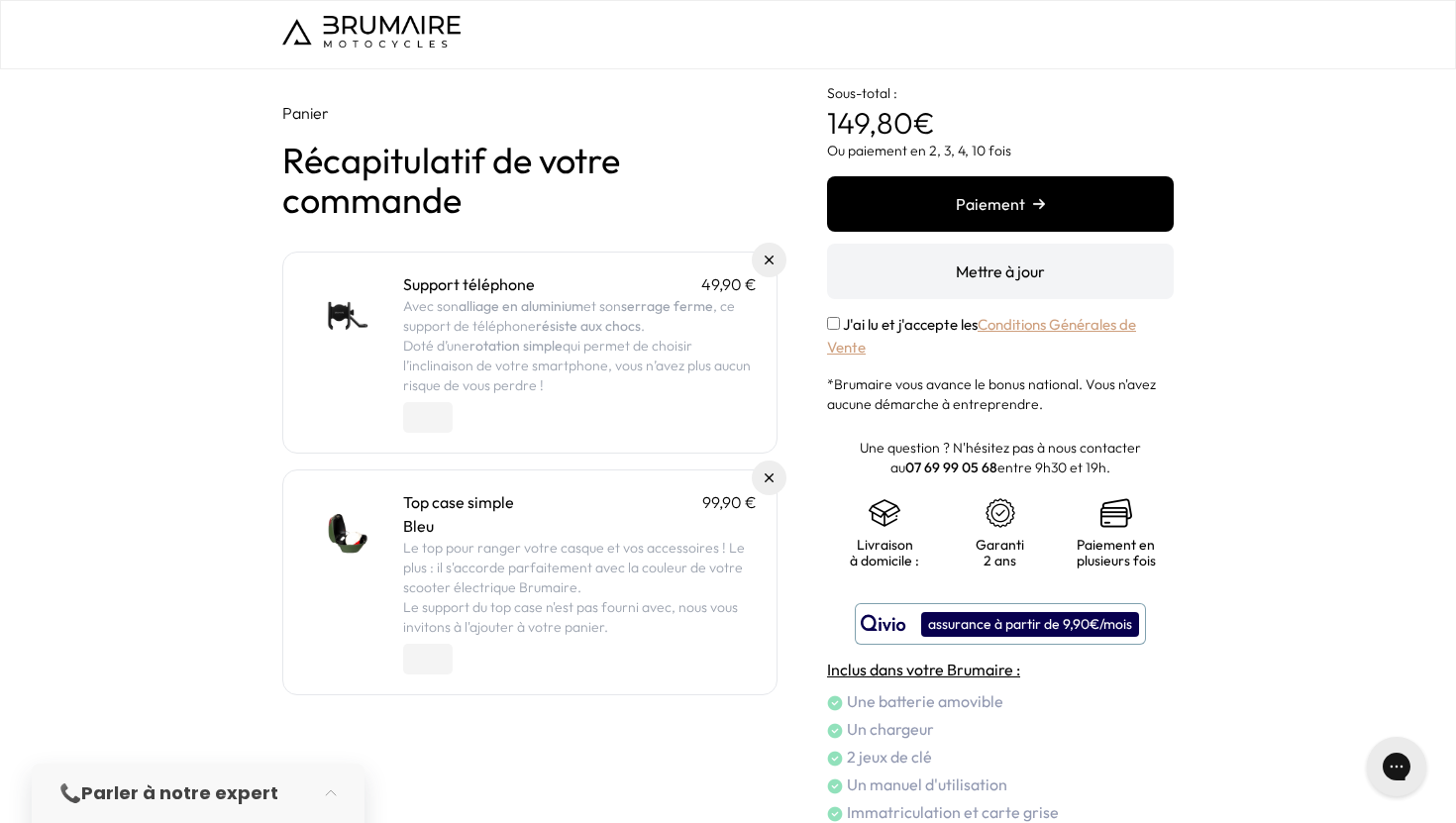 click at bounding box center [769, 259] 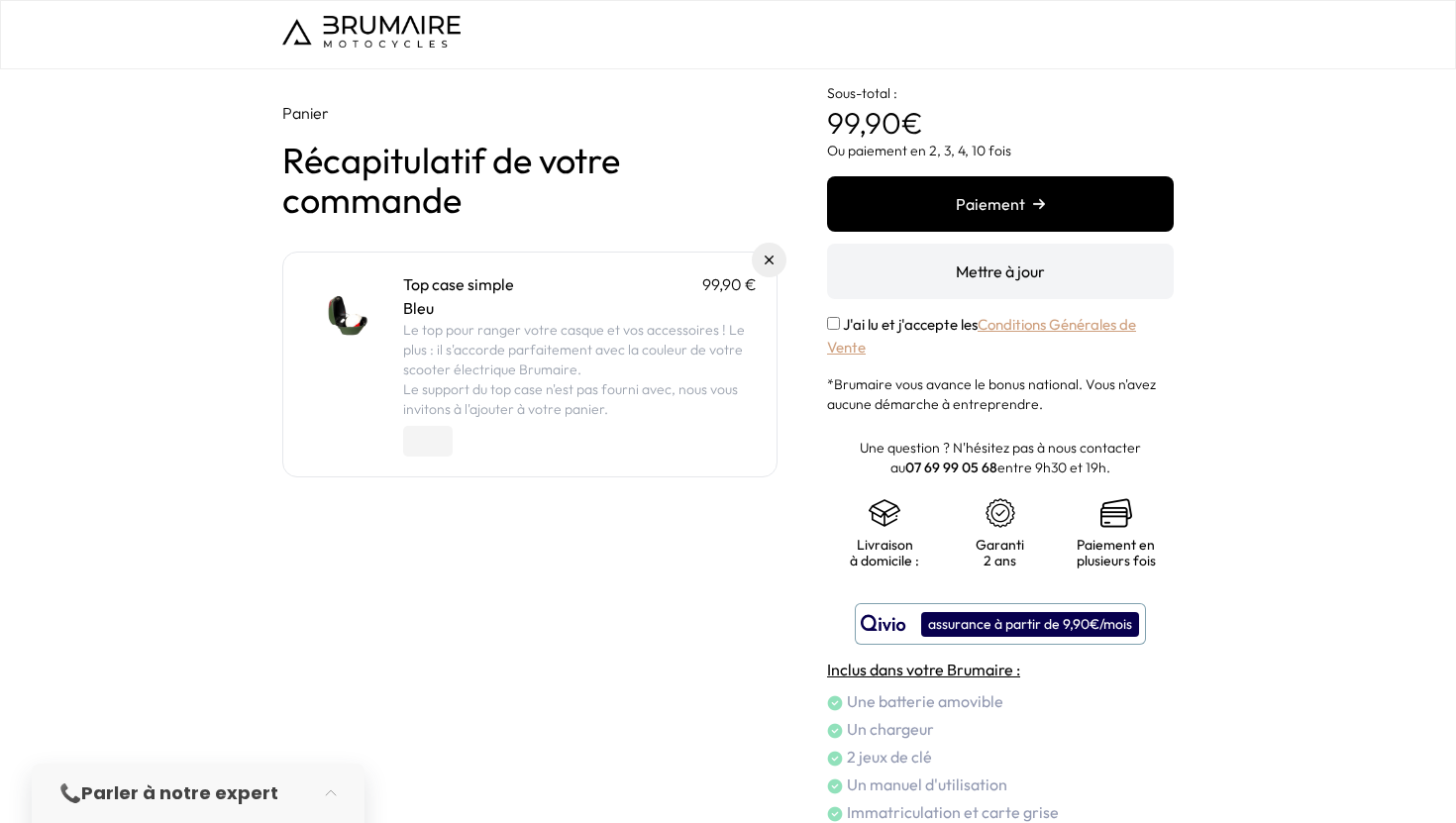 scroll, scrollTop: 0, scrollLeft: 0, axis: both 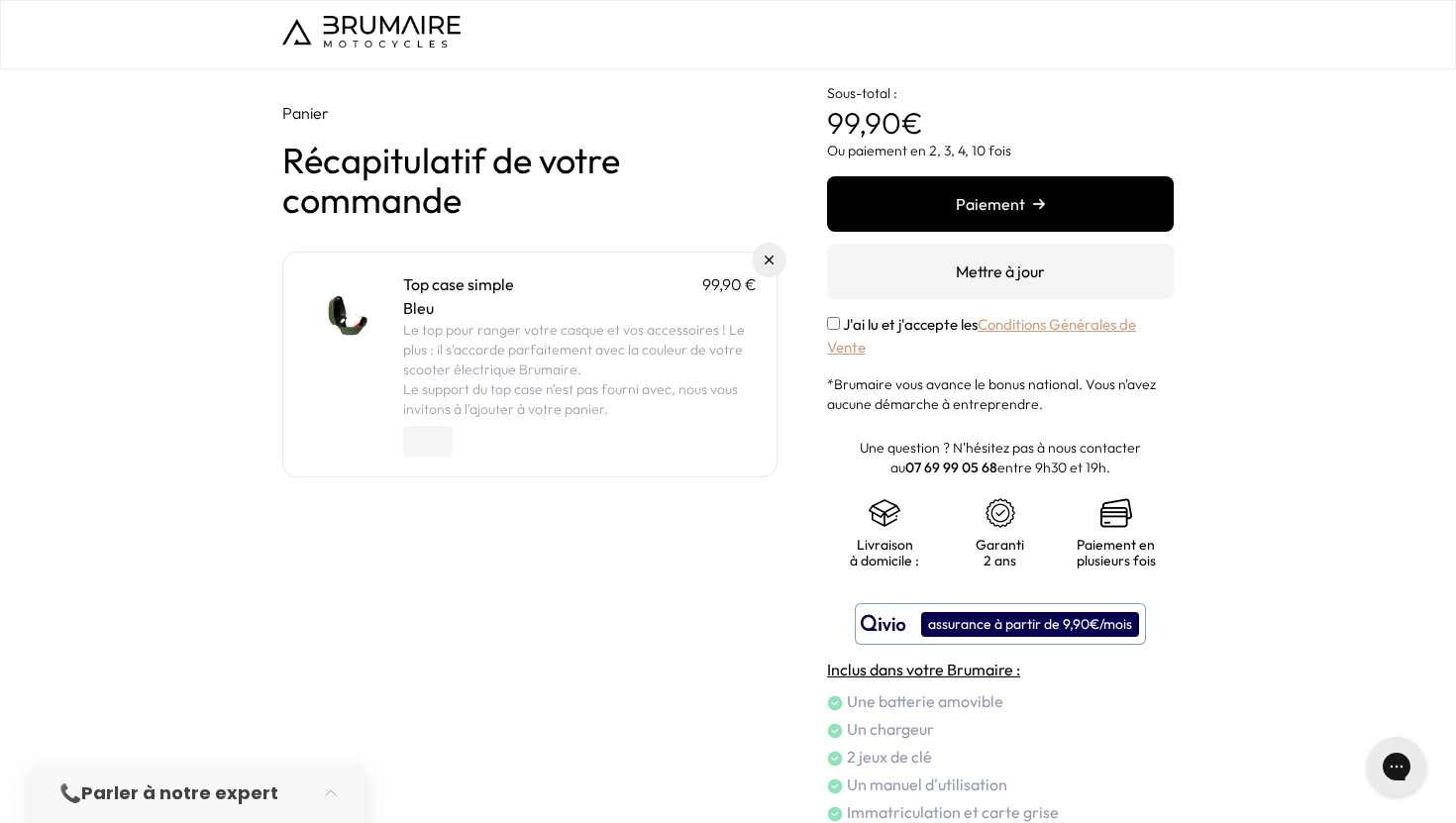 click at bounding box center [769, 259] 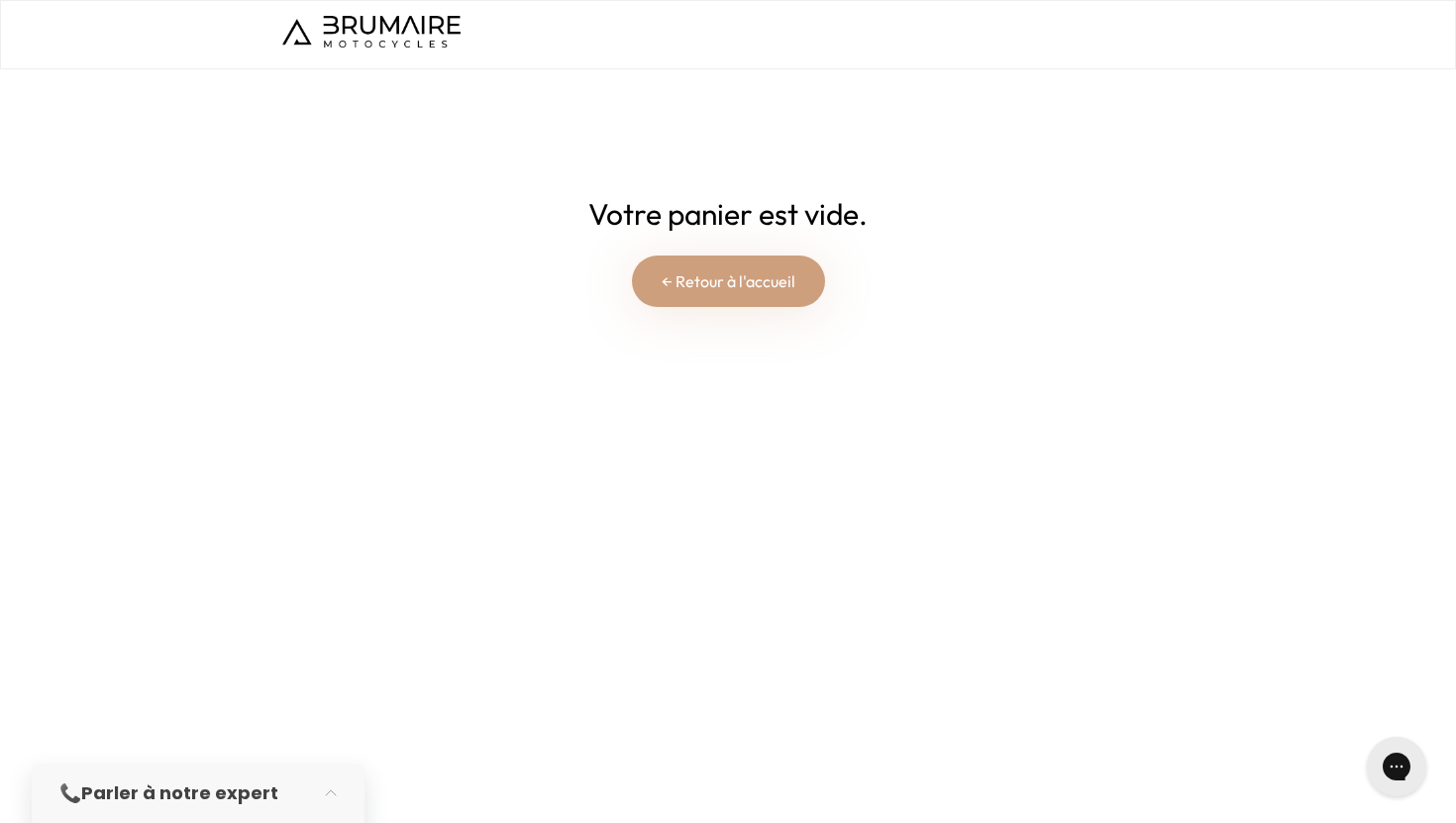 scroll, scrollTop: 0, scrollLeft: 0, axis: both 